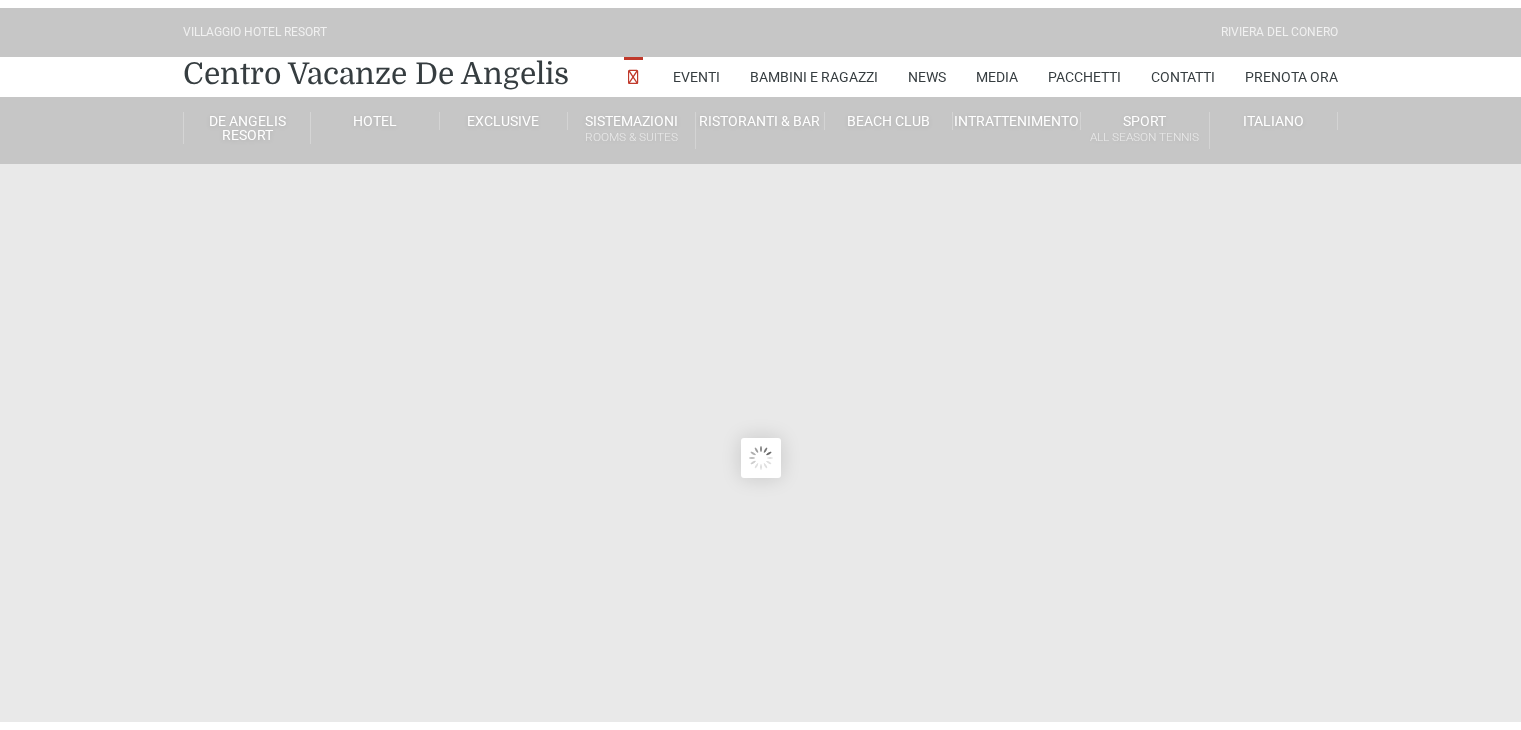 scroll, scrollTop: 0, scrollLeft: 0, axis: both 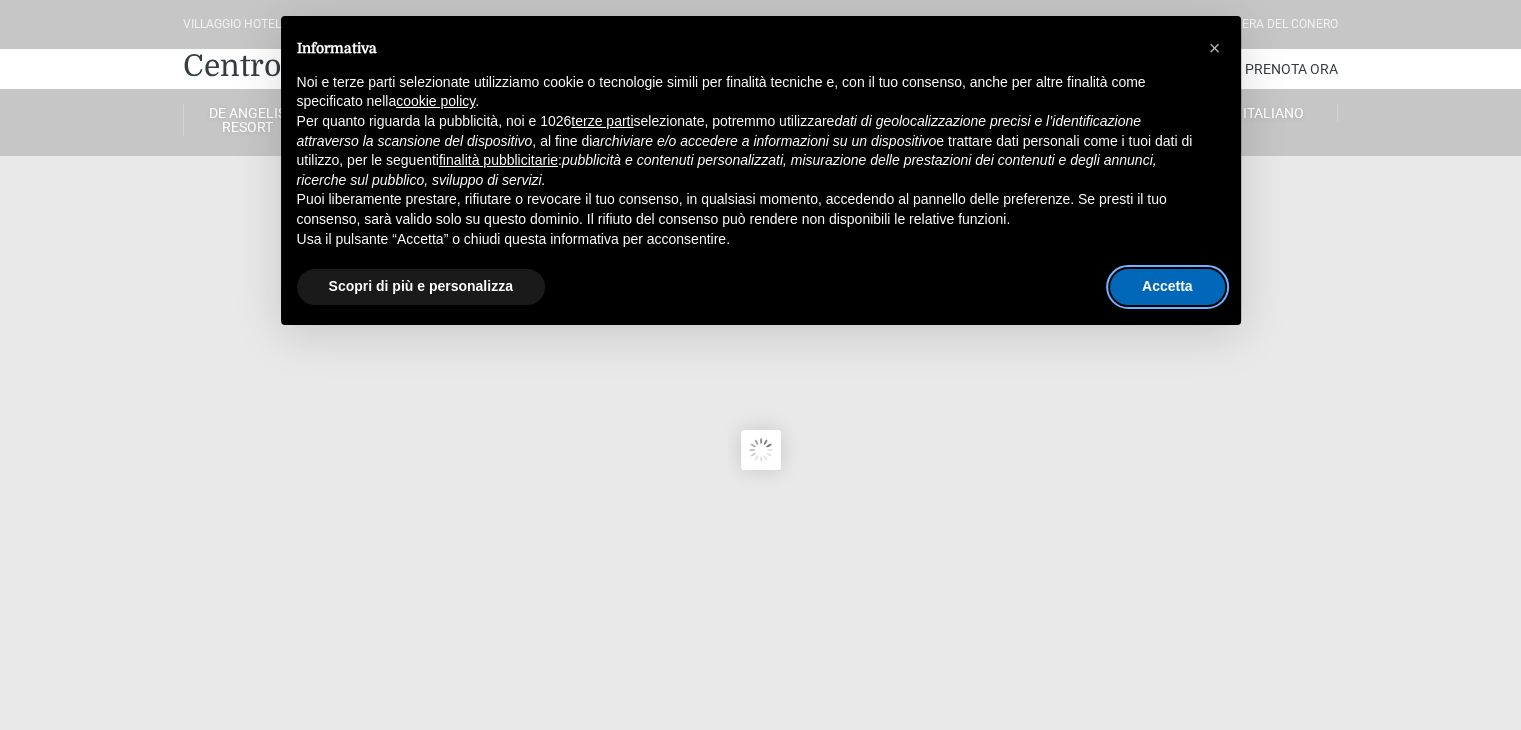 click on "Accetta" at bounding box center [1167, 287] 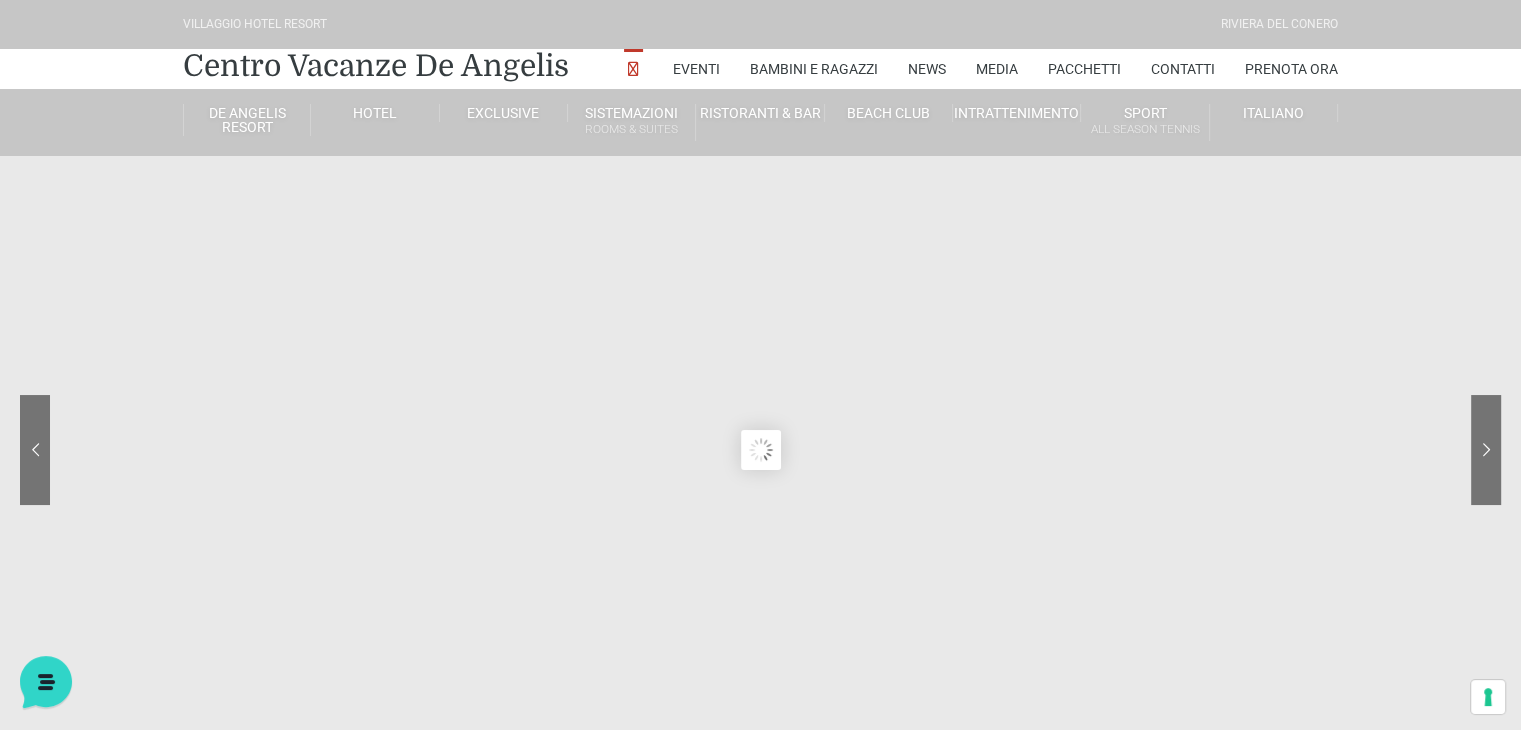 scroll, scrollTop: 0, scrollLeft: 0, axis: both 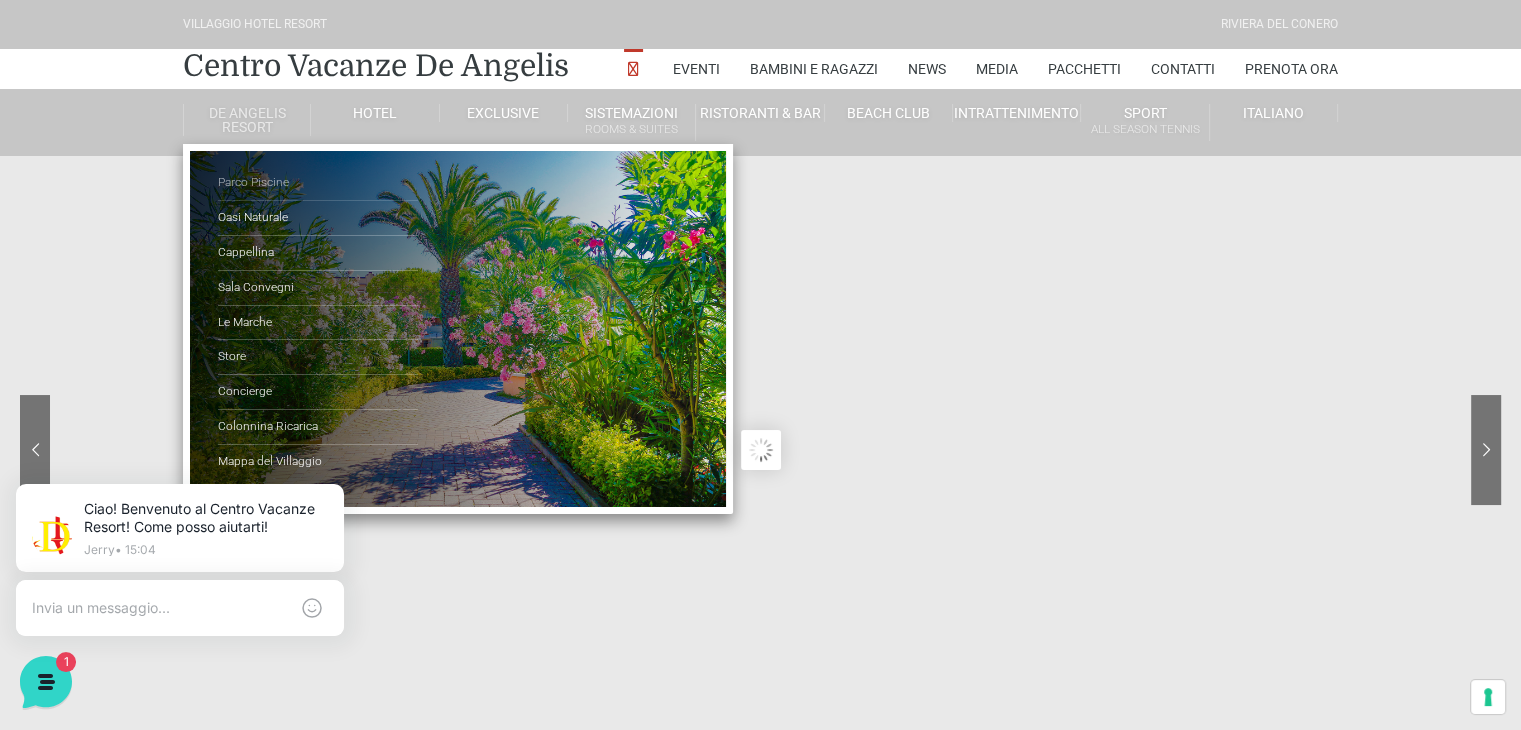 click on "Parco Piscine" at bounding box center [318, 183] 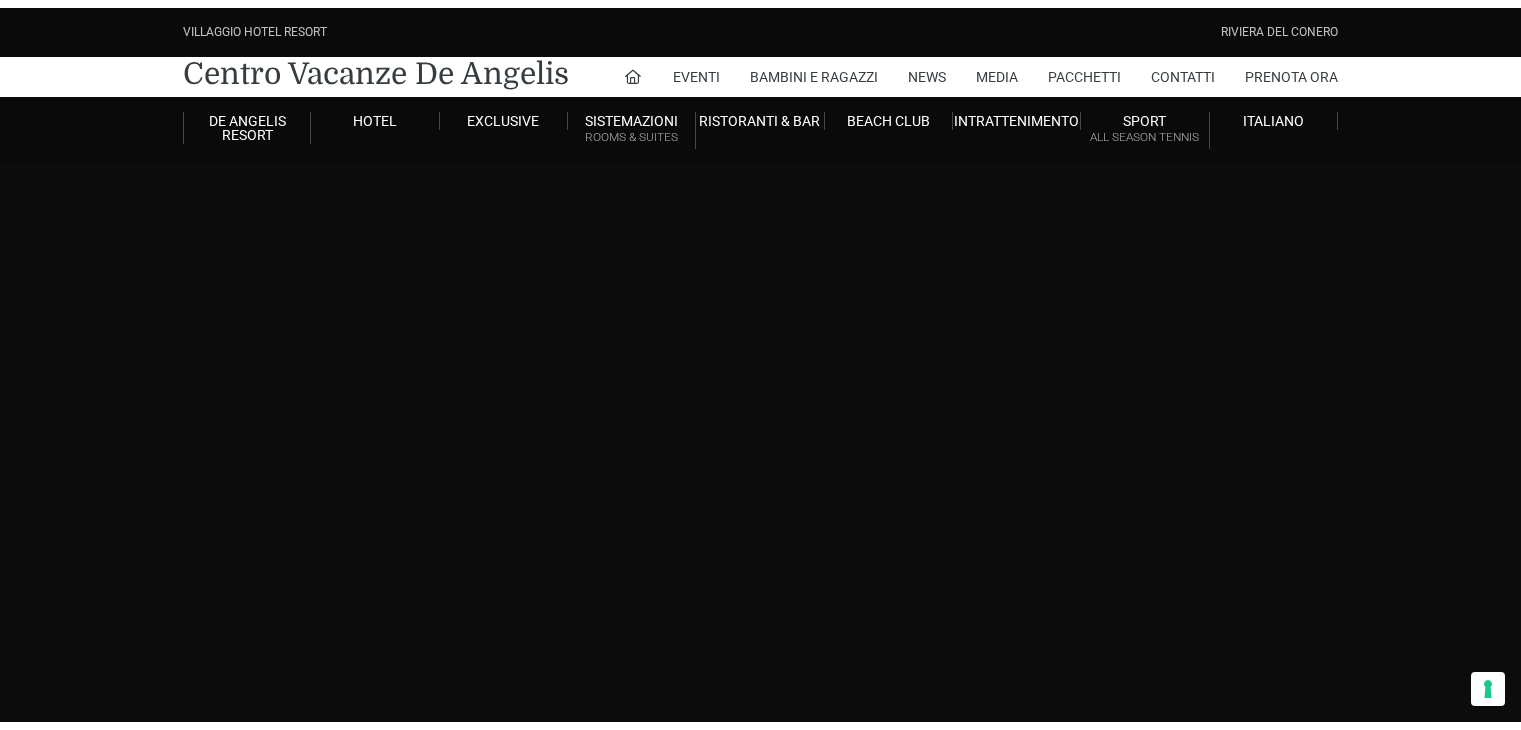 scroll, scrollTop: 0, scrollLeft: 0, axis: both 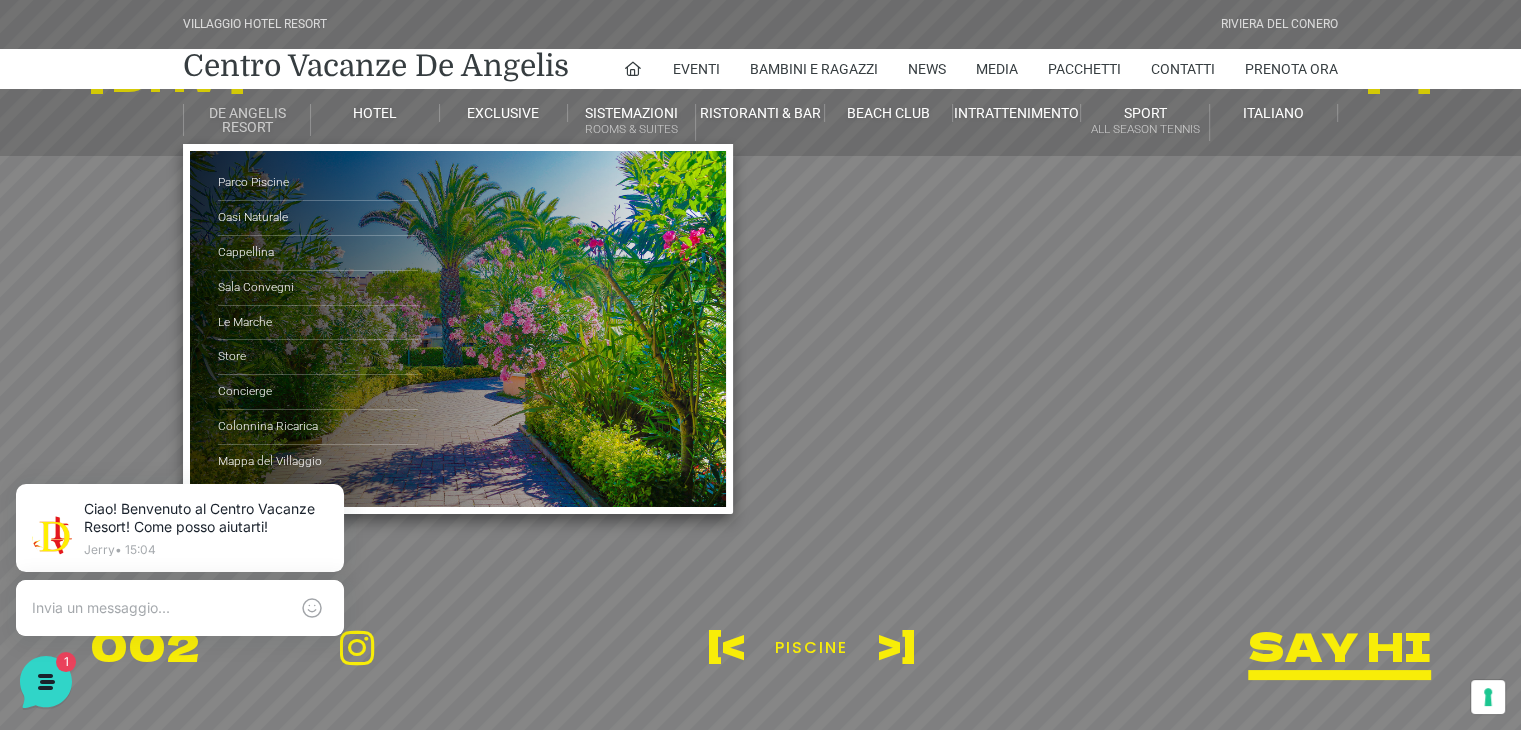 click on "De Angelis Resort" at bounding box center [247, 120] 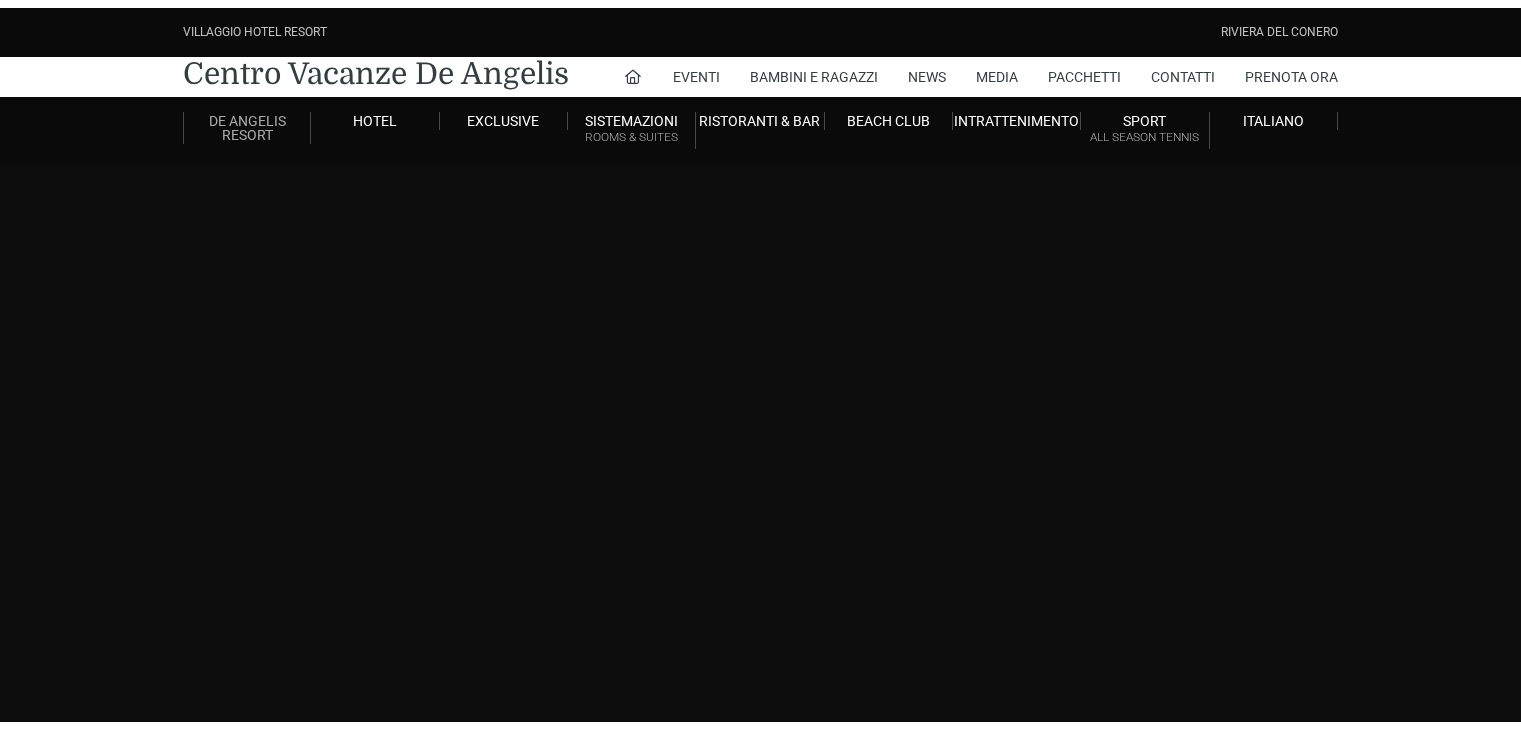 scroll, scrollTop: 0, scrollLeft: 0, axis: both 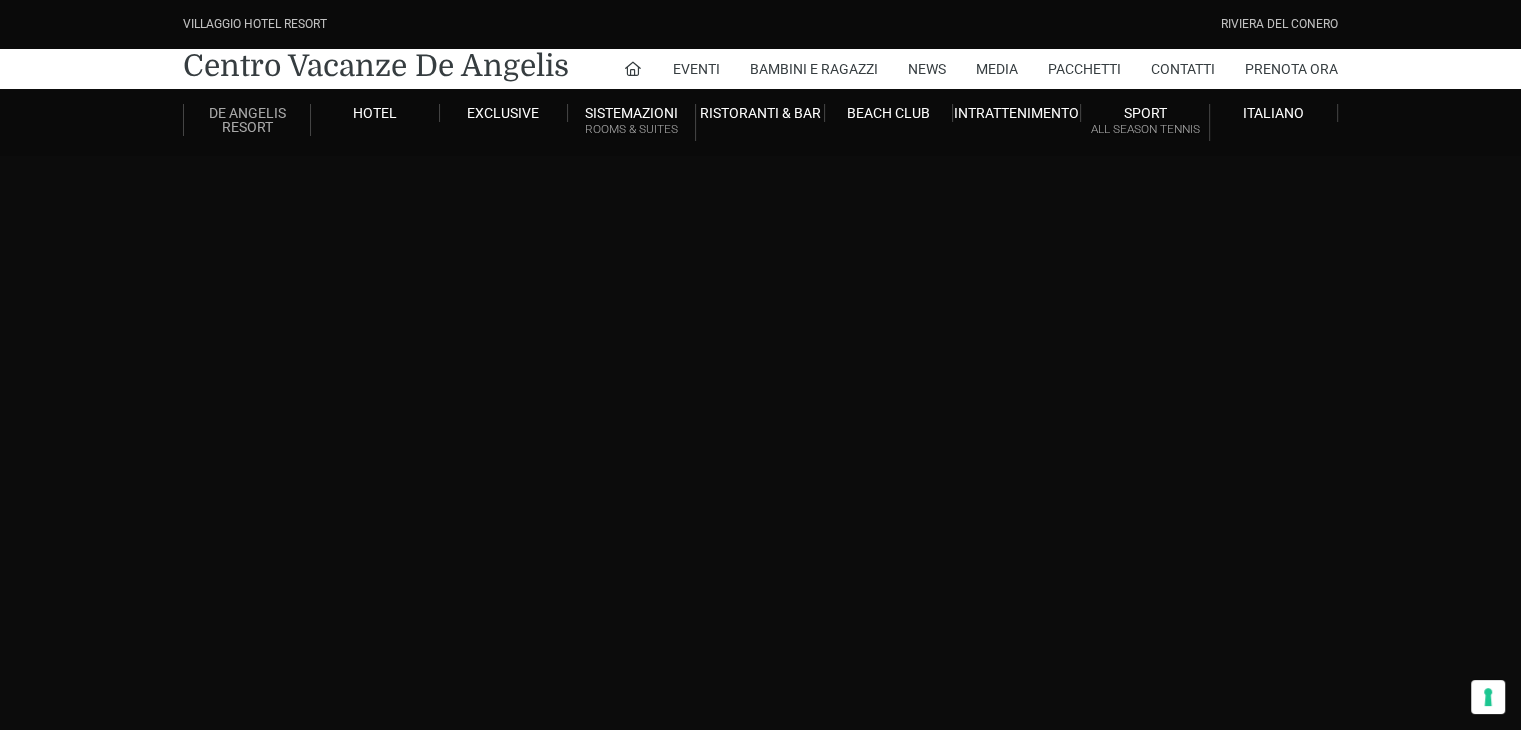 click on "De Angelis Resort" at bounding box center (247, 120) 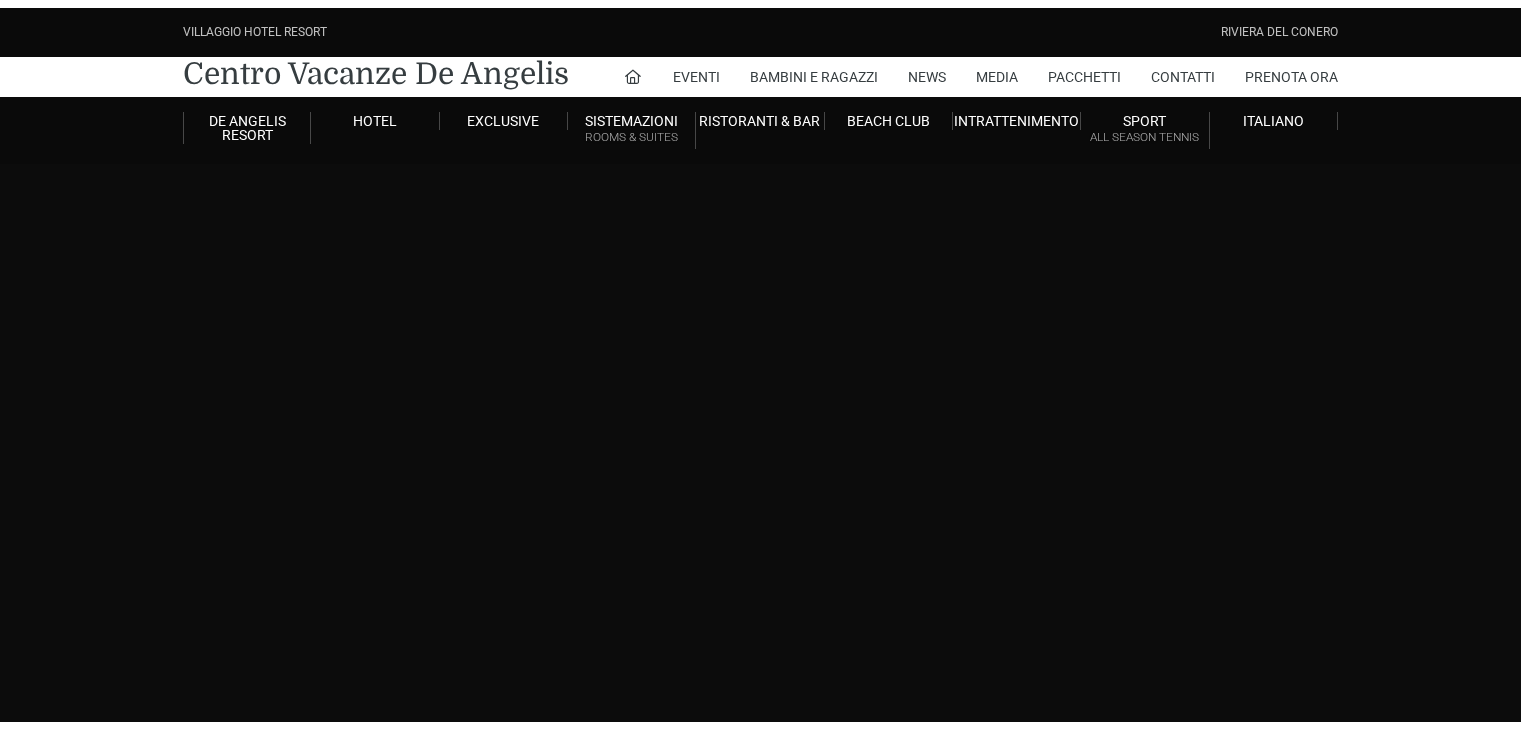 scroll, scrollTop: 0, scrollLeft: 0, axis: both 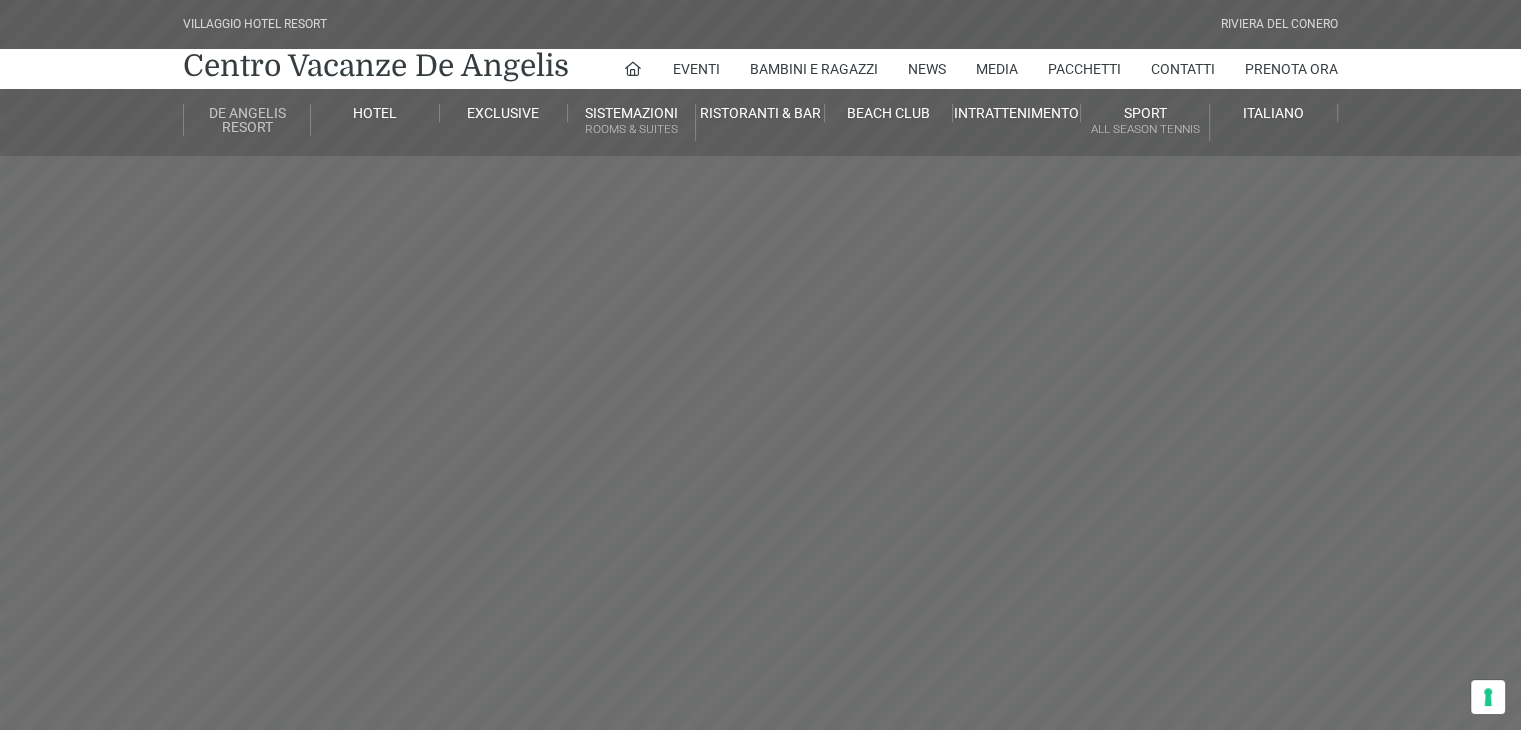 click on "De Angelis Resort" at bounding box center (247, 120) 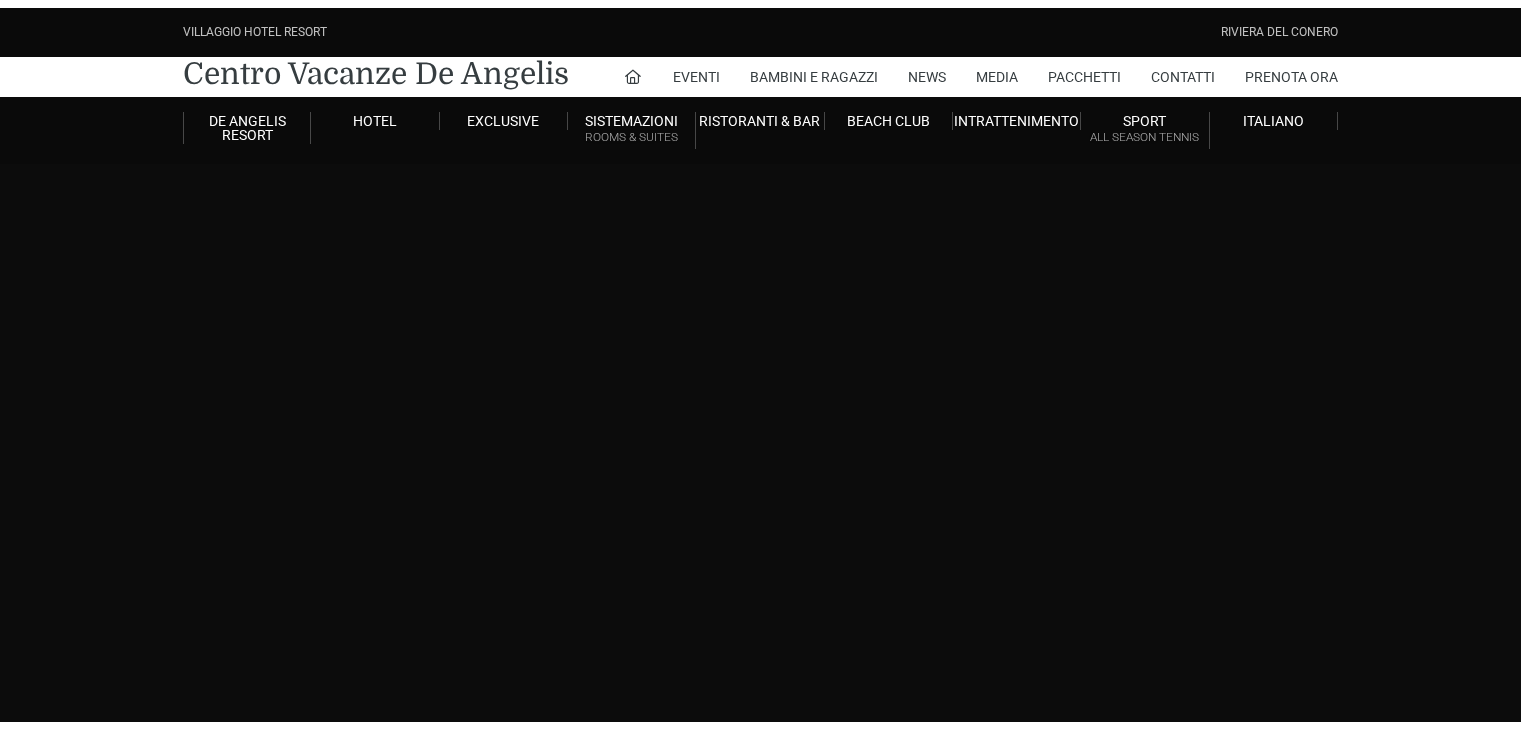 scroll, scrollTop: 0, scrollLeft: 0, axis: both 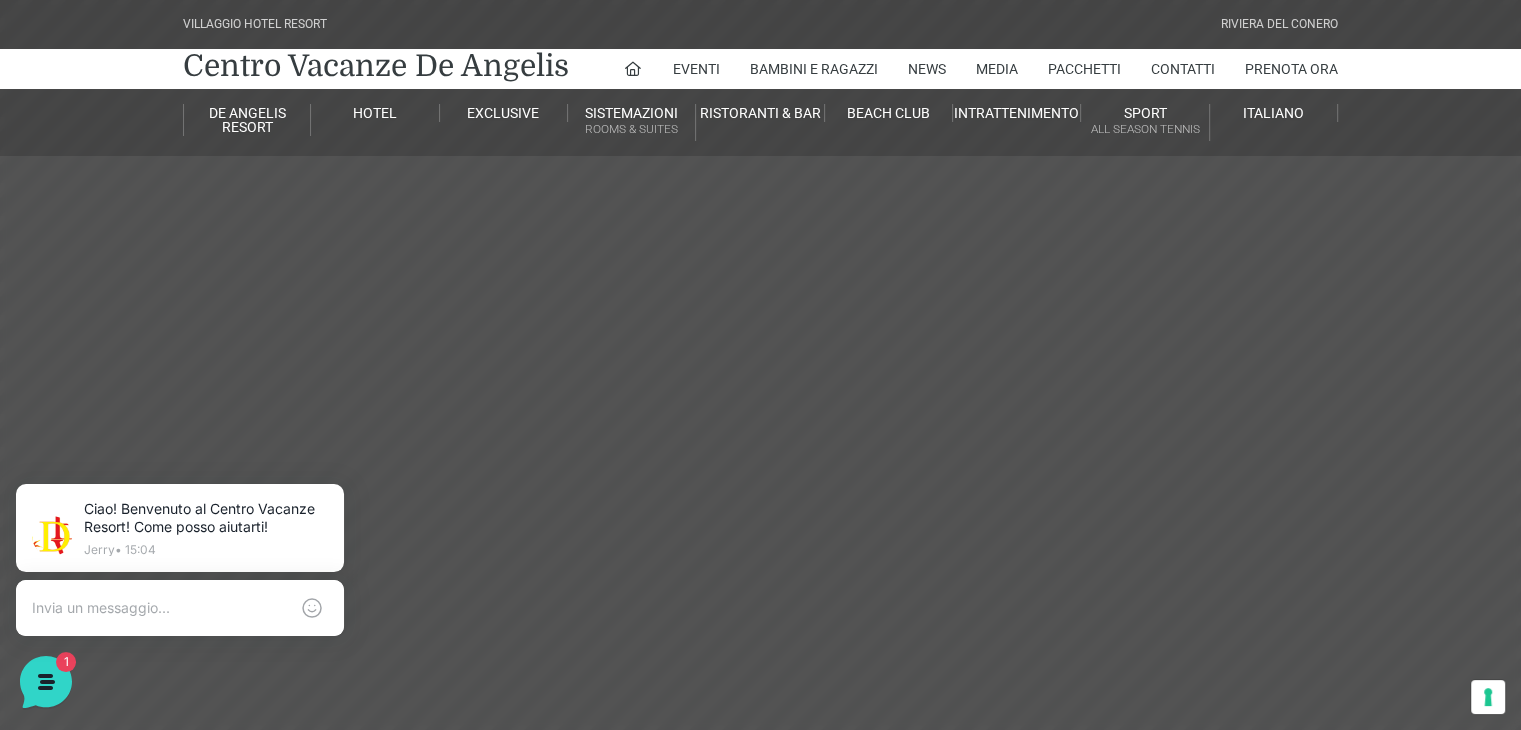 click on "Rooms & Suites" at bounding box center [631, 129] 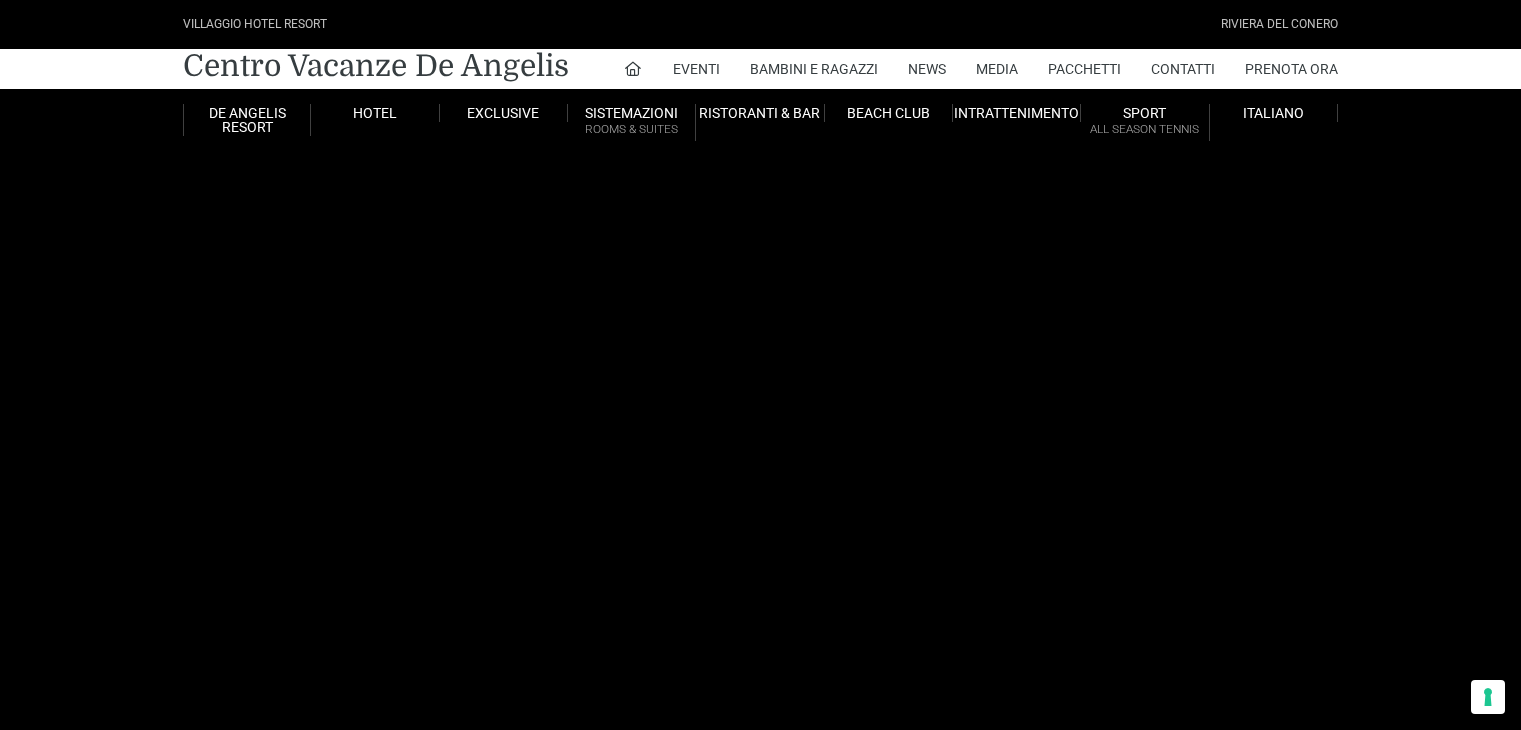 scroll, scrollTop: 0, scrollLeft: 0, axis: both 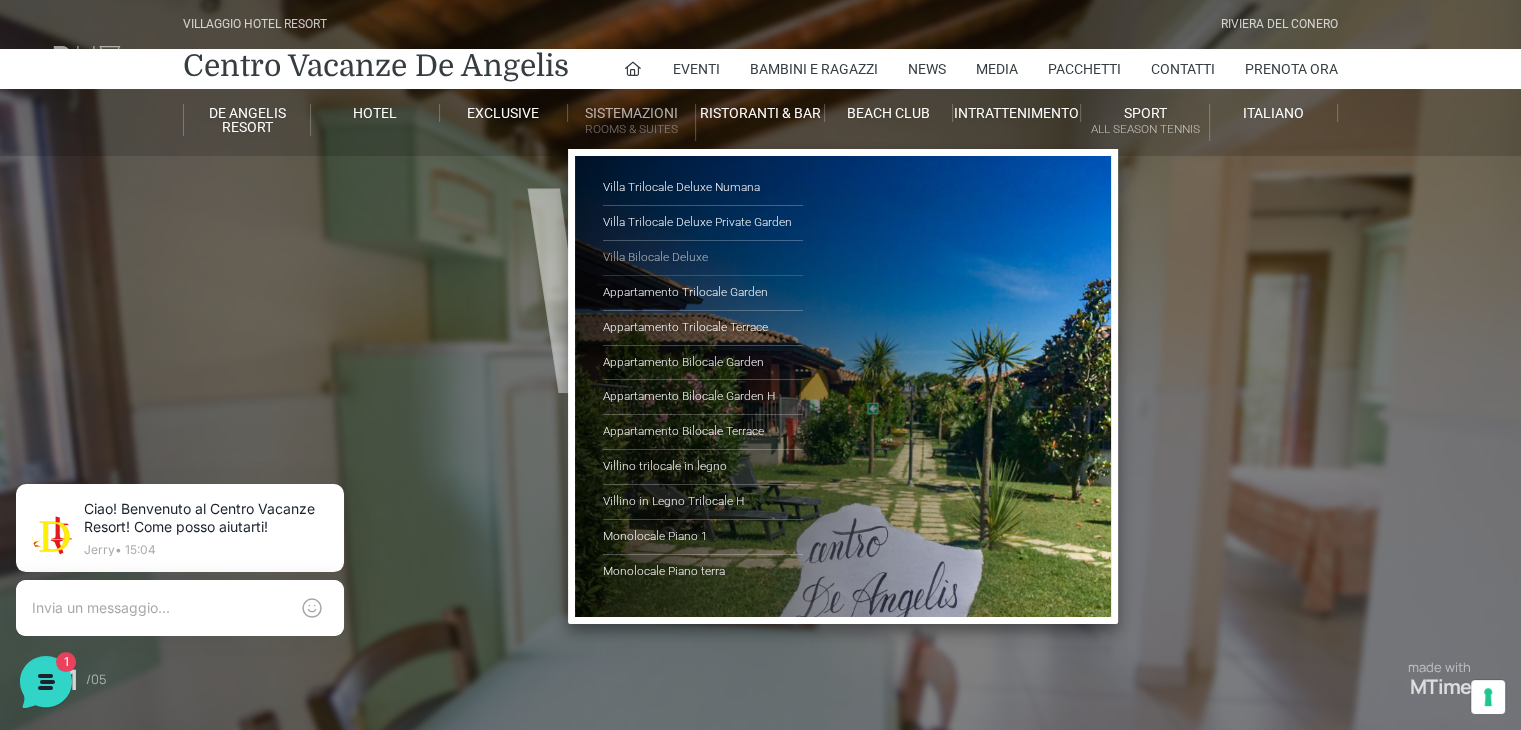 click on "Villa Bilocale Deluxe" at bounding box center (703, 258) 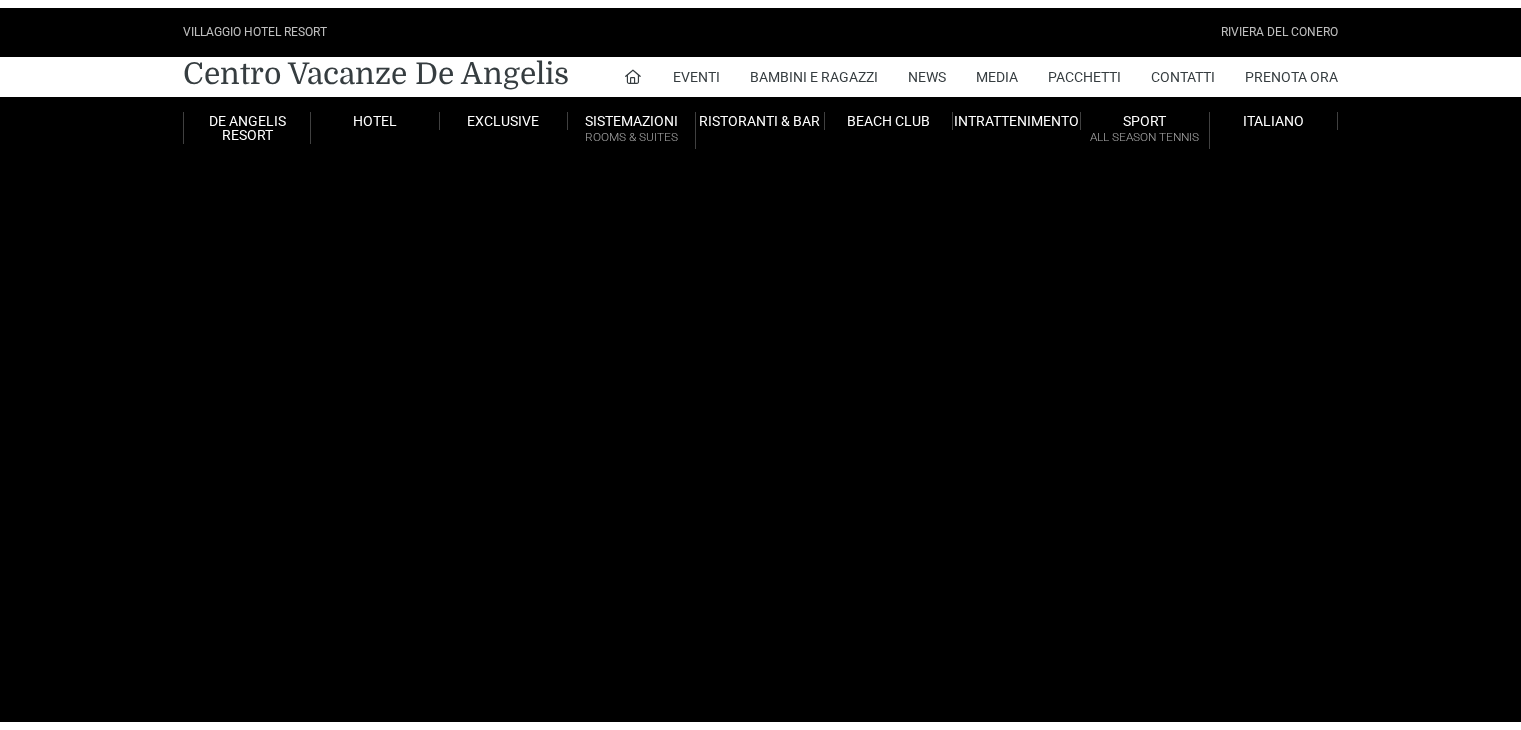 scroll, scrollTop: 0, scrollLeft: 0, axis: both 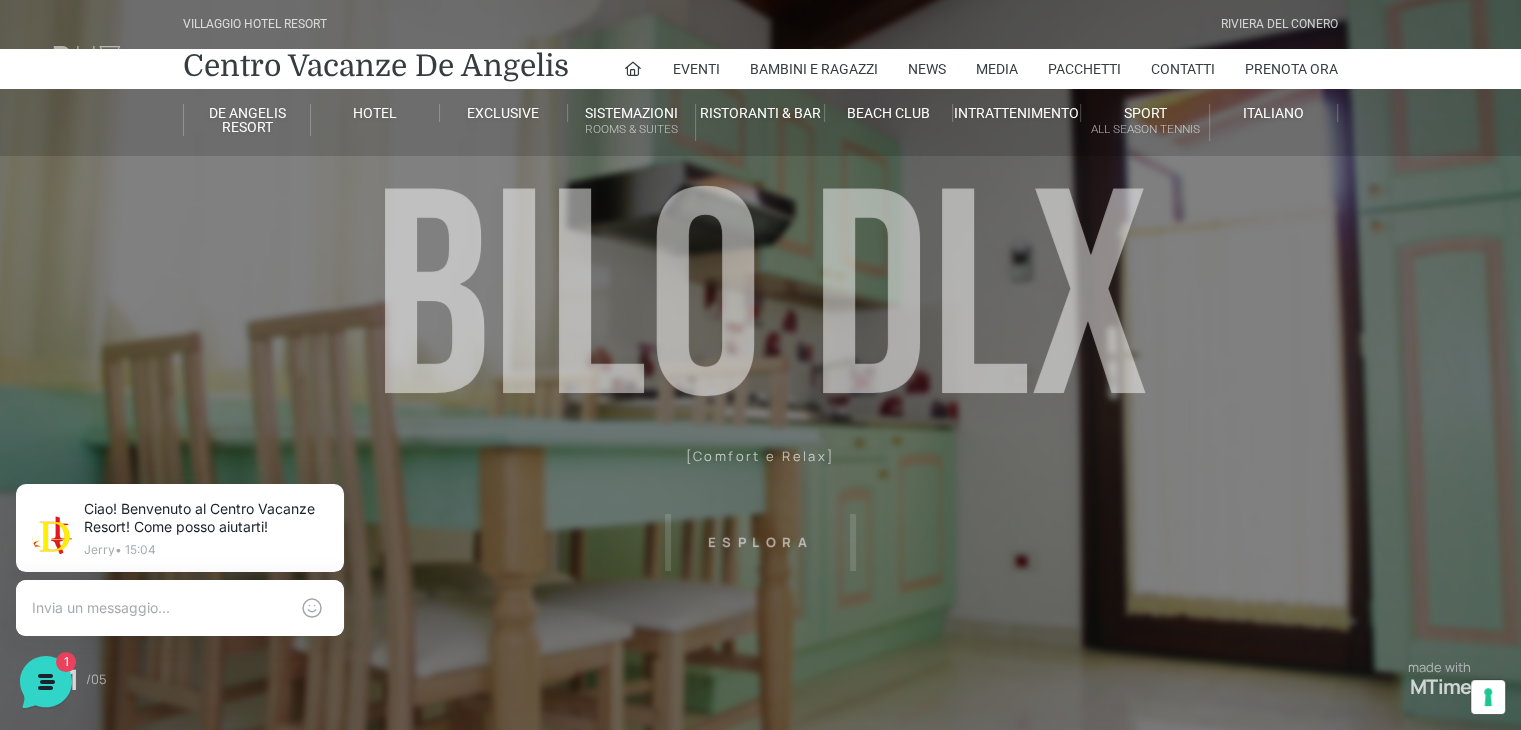 click on "Villaggio Hotel Resort
Riviera Del Conero
Centro Vacanze De Angelis
Eventi
Miss Italia
Cerimonie
Team building
Bambini e Ragazzi
Holly Beach Club
Holly Teeny Club
Holly Young Club
Piscine
Iscrizioni Holly Club
News
Media
Pacchetti
Contatti
Prenota Ora
De Angelis Resort
Parco Piscine
Oasi Naturale
Cappellina
Sala Convegni
Le Marche
Store
Concierge
Colonnina Ricarica
Mappa del Villaggio
Hotel
Suite Prestige
Camera Prestige
Camera Suite H
Sala Meeting
Exclusive
Villa Luxury
Dimora Padronale
Villa 601 Alpine
Villa Classic
Bilocale Garden Gold
Sistemazioni Rooms & Suites
Villa Trilocale Deluxe Numana
Villa Trilocale Deluxe Private Garden
Villa Bilocale Deluxe
Appartamento Trilocale Garden" at bounding box center (760, 450) 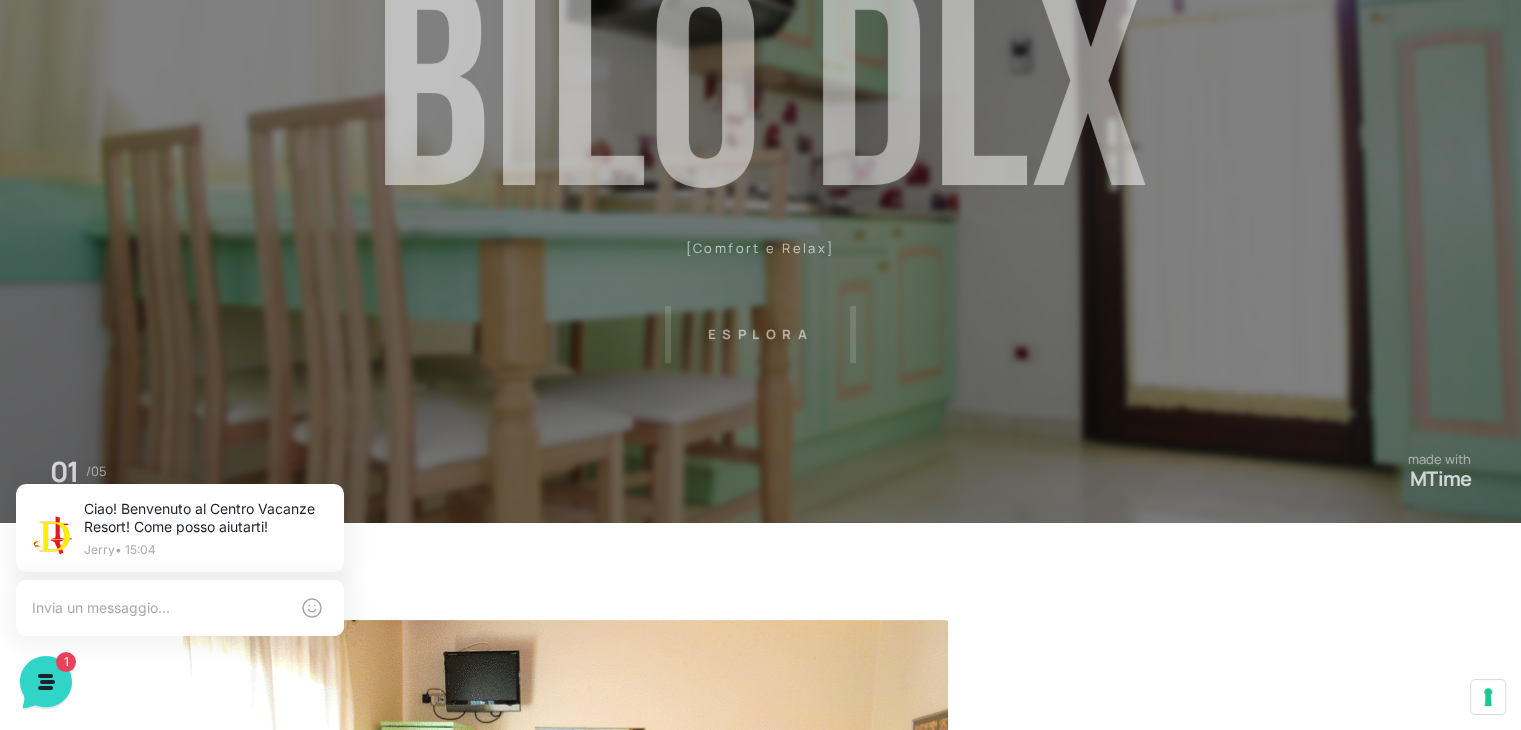 scroll, scrollTop: 0, scrollLeft: 0, axis: both 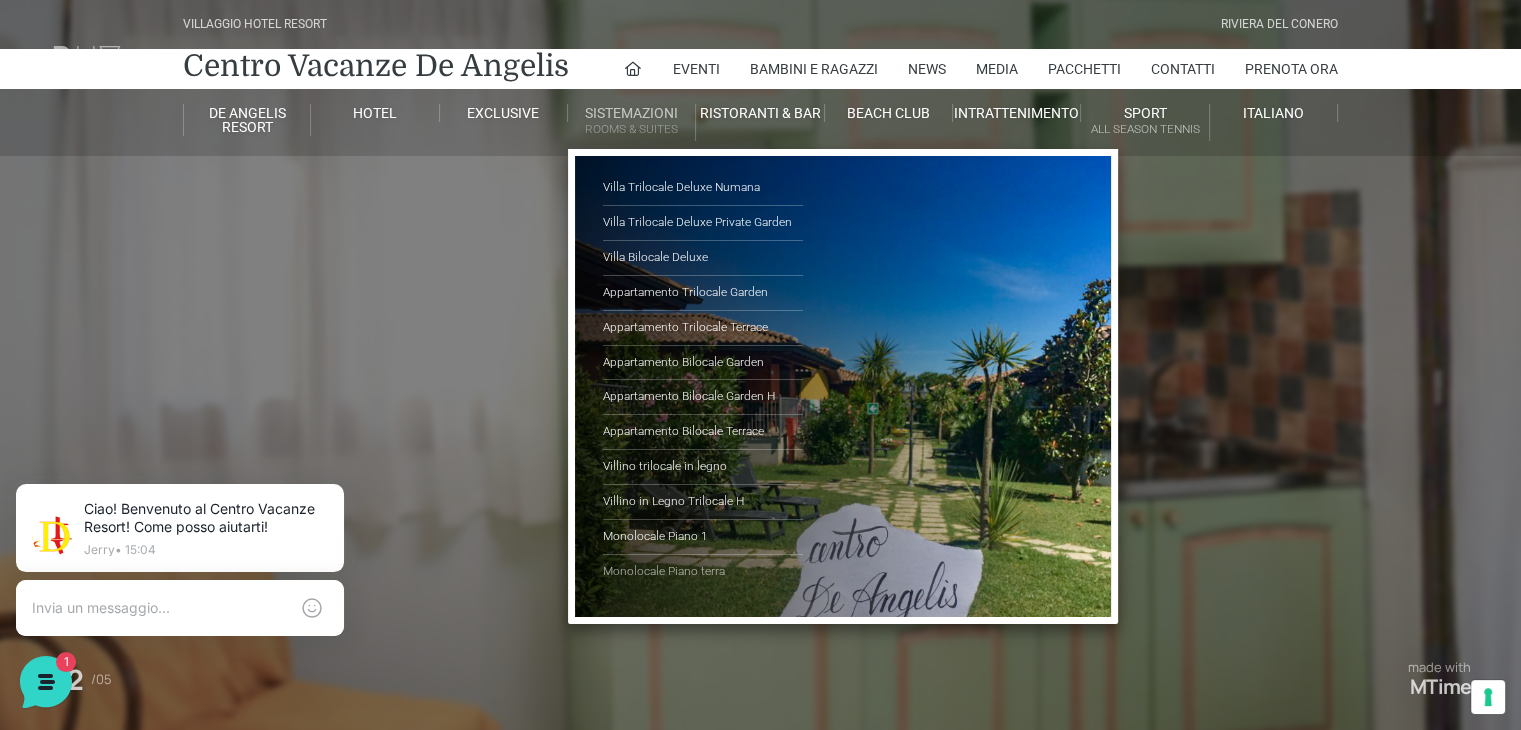 click on "Monolocale Piano terra" at bounding box center [703, 572] 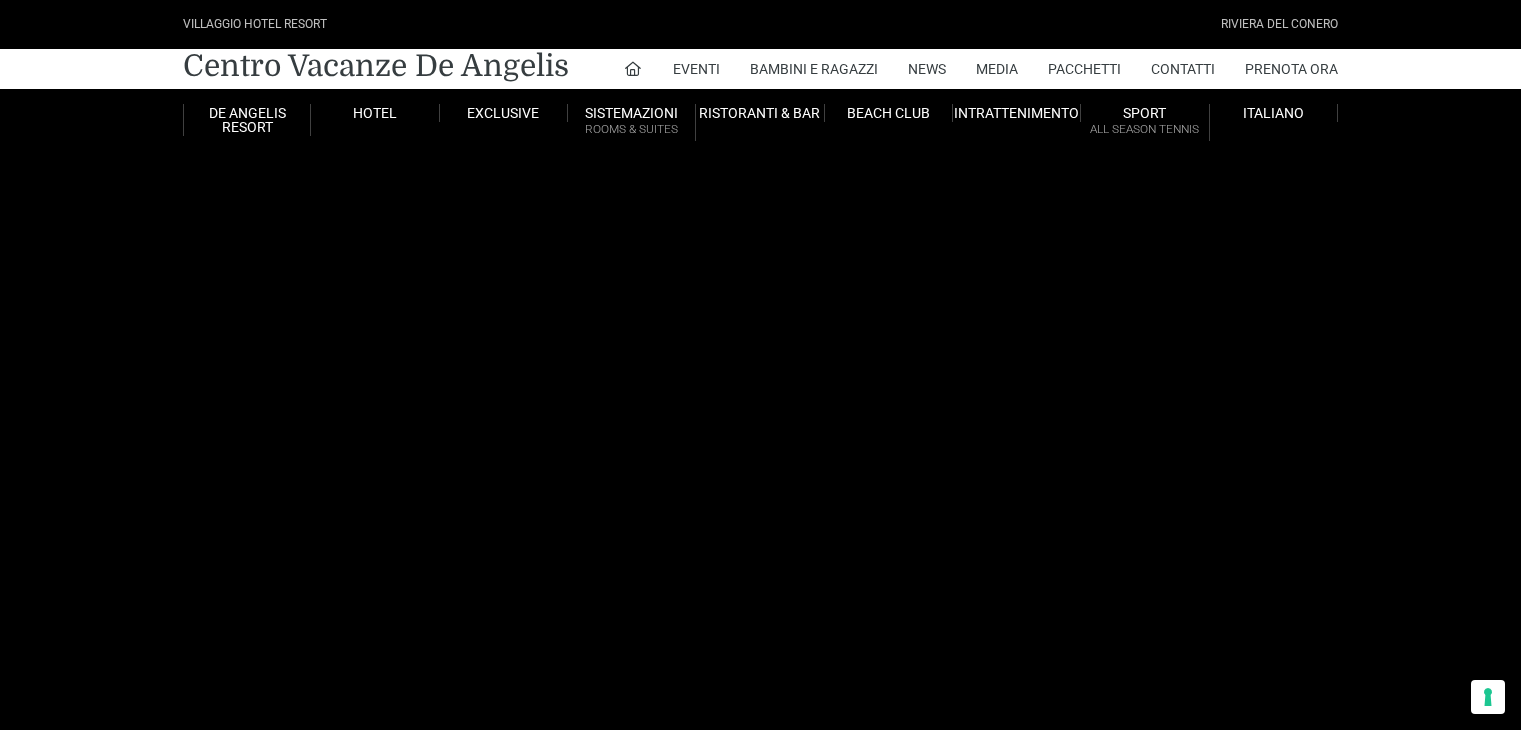 scroll, scrollTop: 0, scrollLeft: 0, axis: both 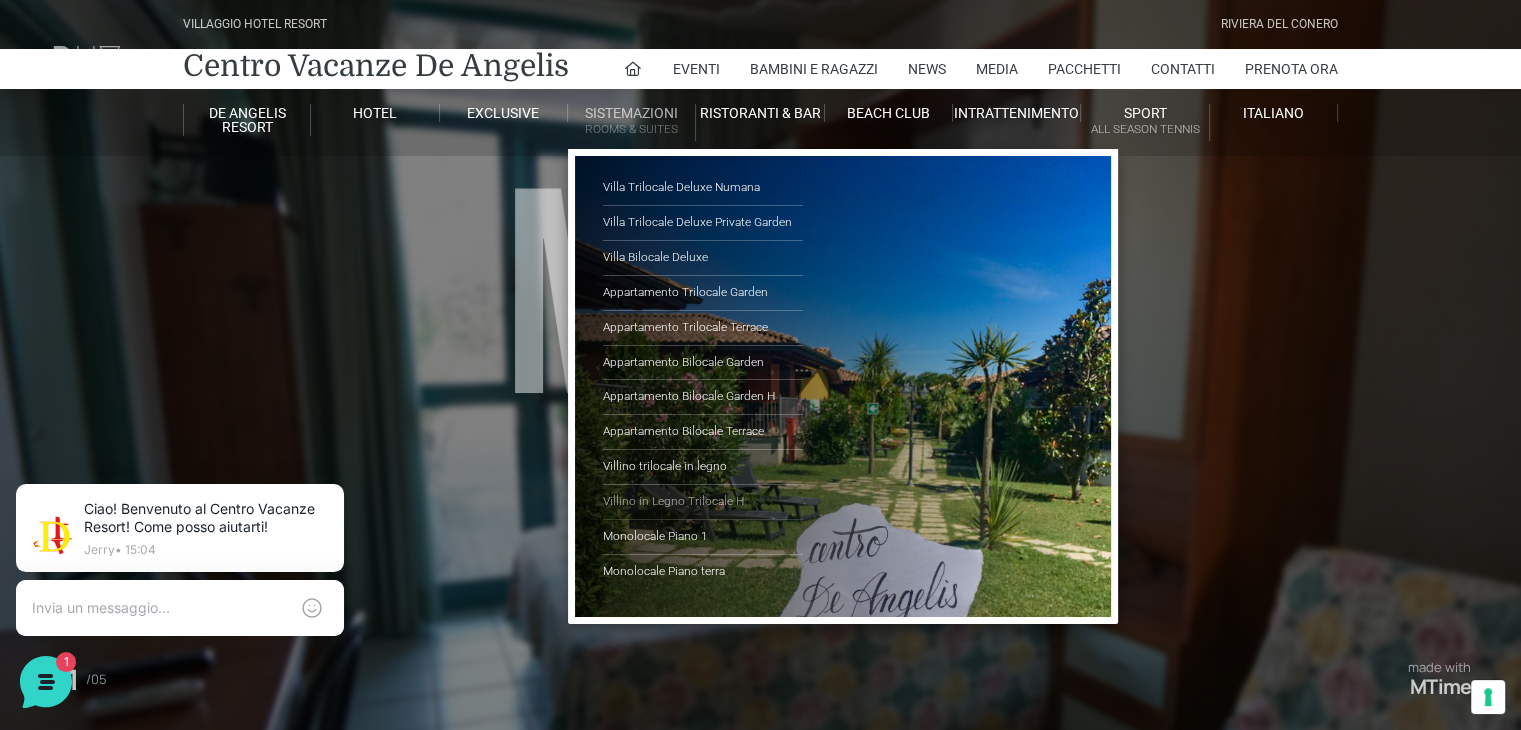click on "Villino in Legno Trilocale H" at bounding box center (703, 502) 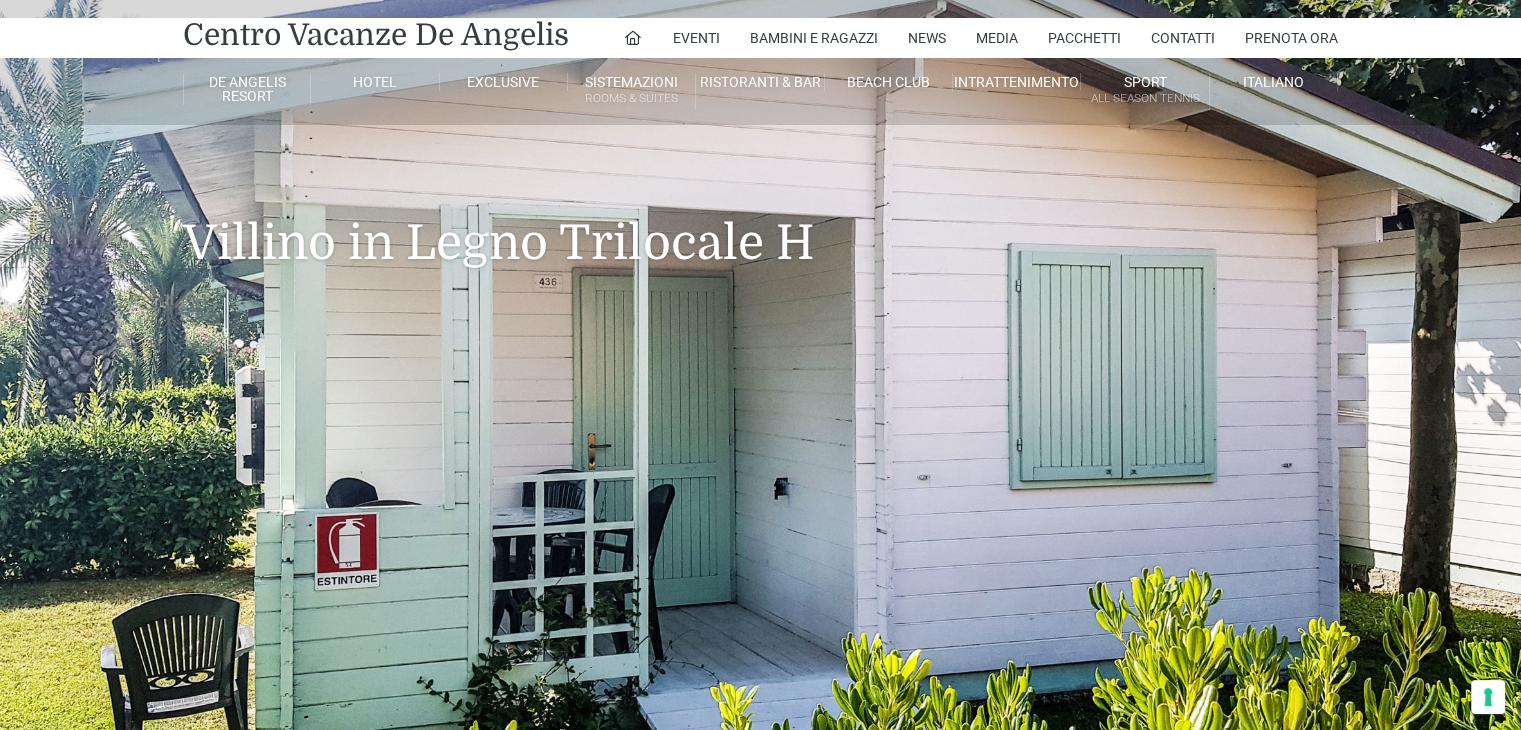 scroll, scrollTop: 0, scrollLeft: 0, axis: both 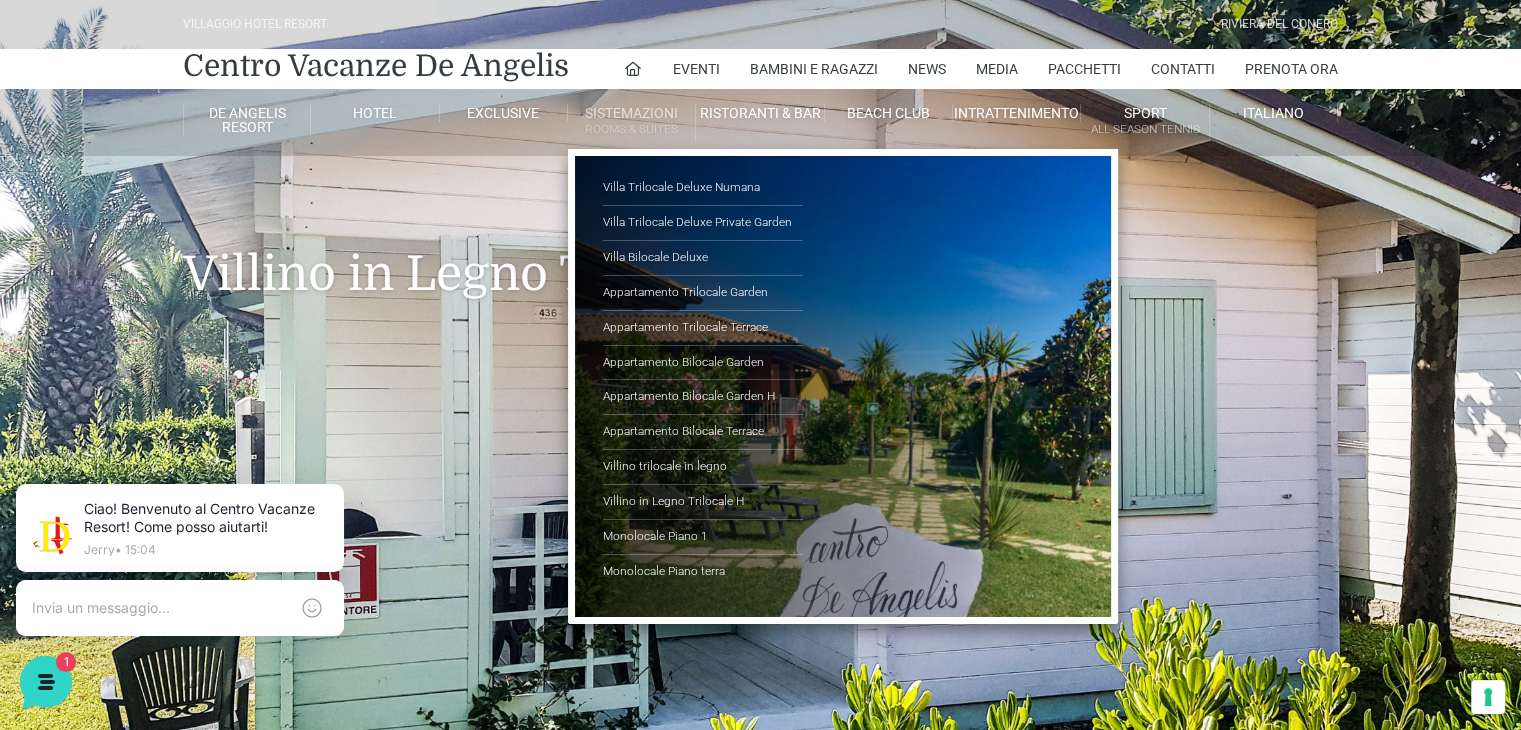 click on "Sistemazioni Rooms & Suites" at bounding box center [632, 122] 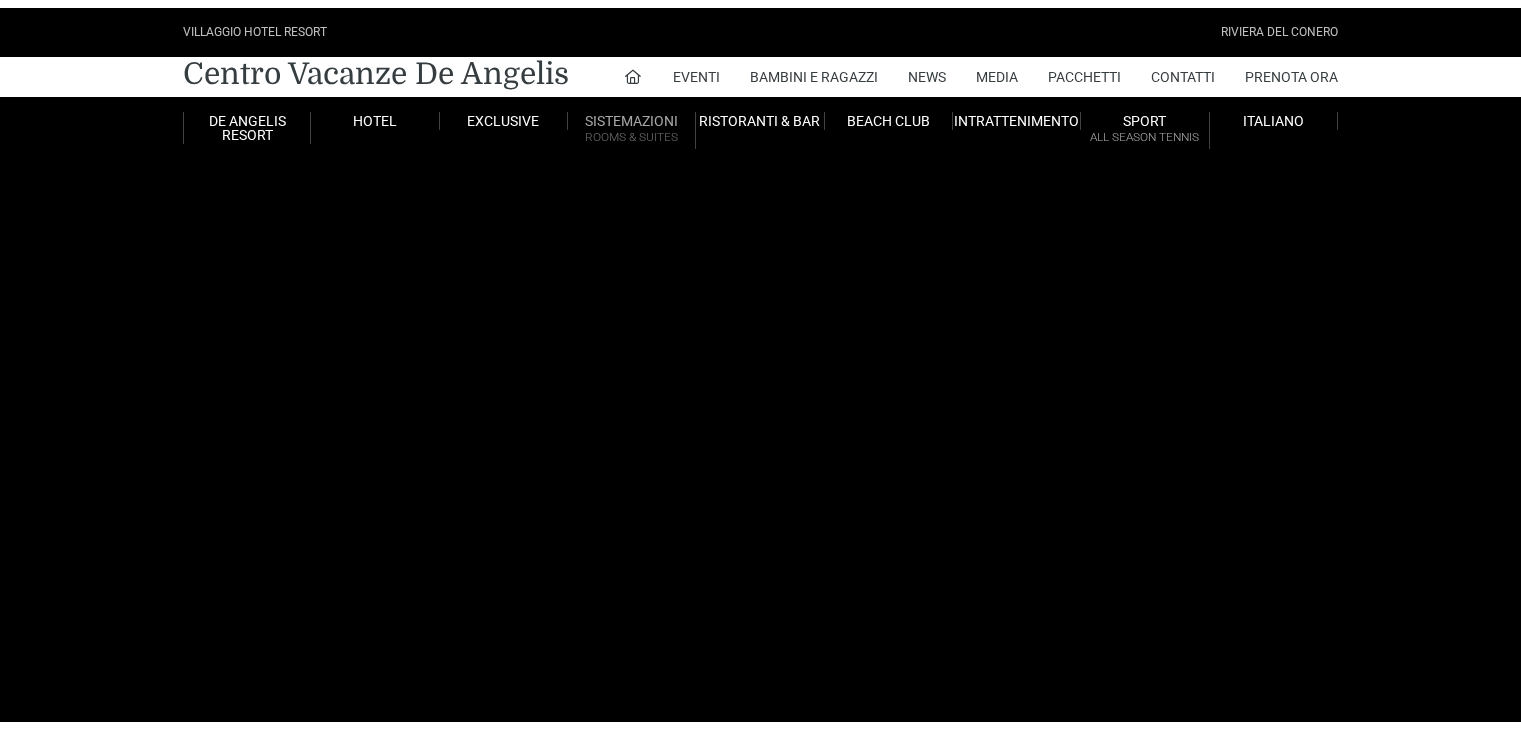 scroll, scrollTop: 0, scrollLeft: 0, axis: both 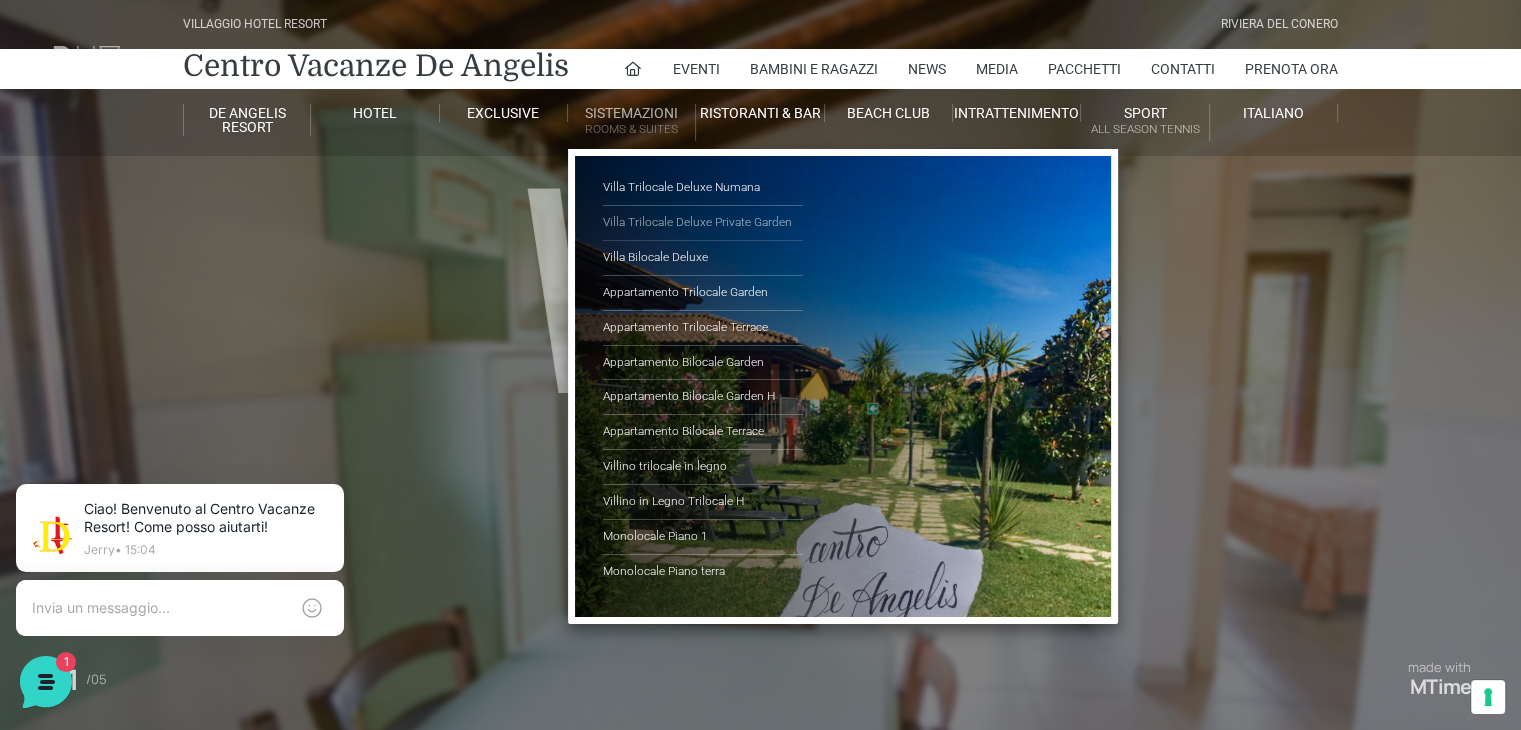 click on "Villa Trilocale Deluxe Private Garden" at bounding box center (703, 223) 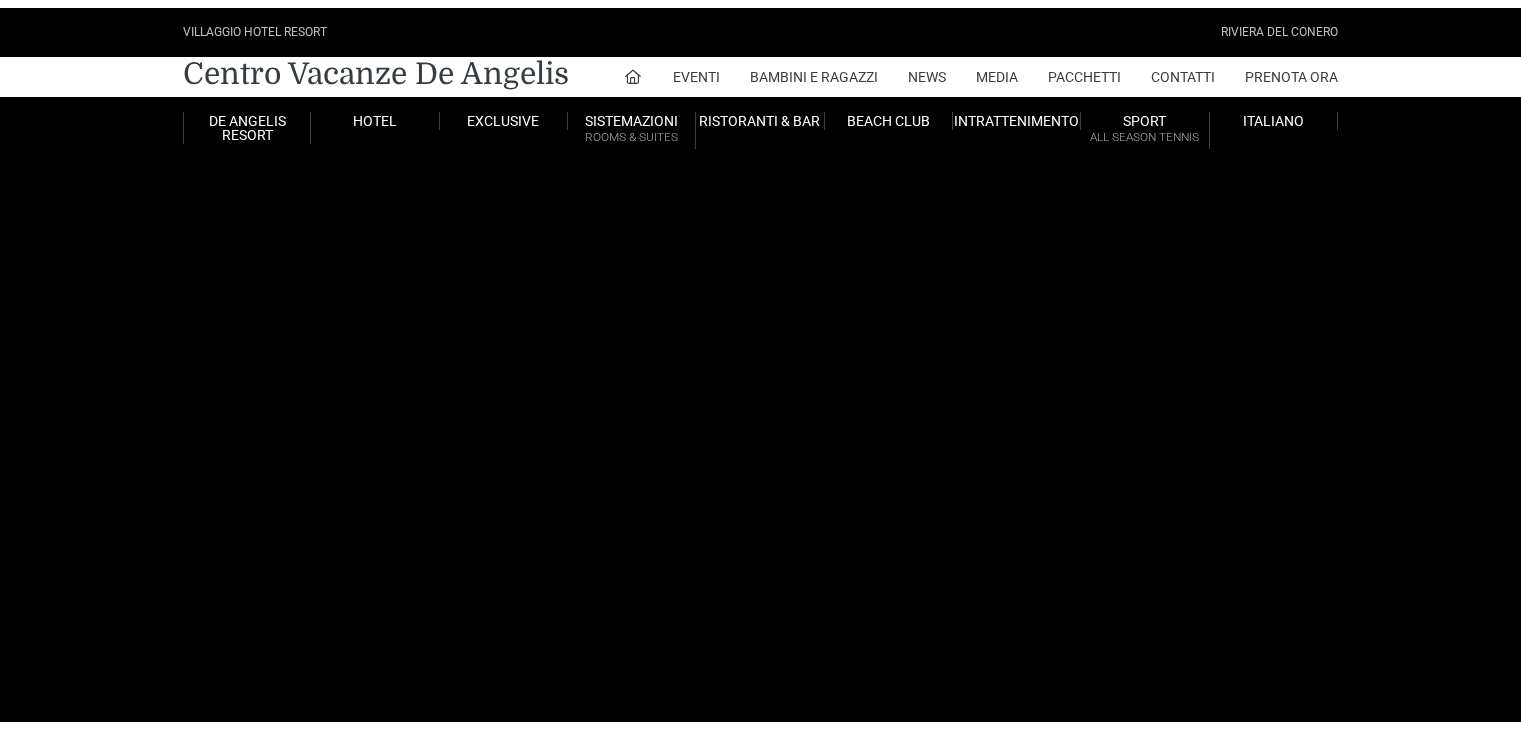 scroll, scrollTop: 0, scrollLeft: 0, axis: both 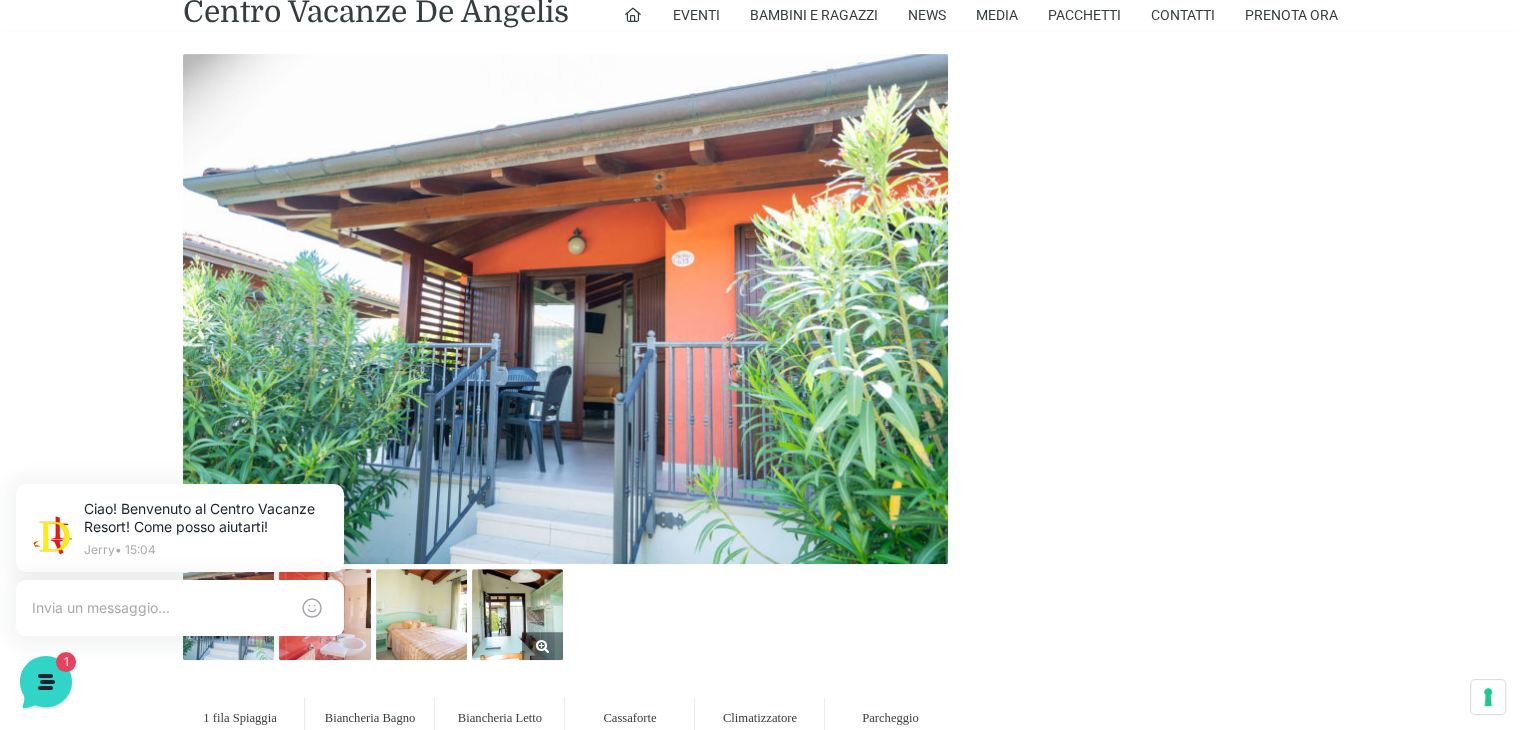 click at bounding box center [517, 614] 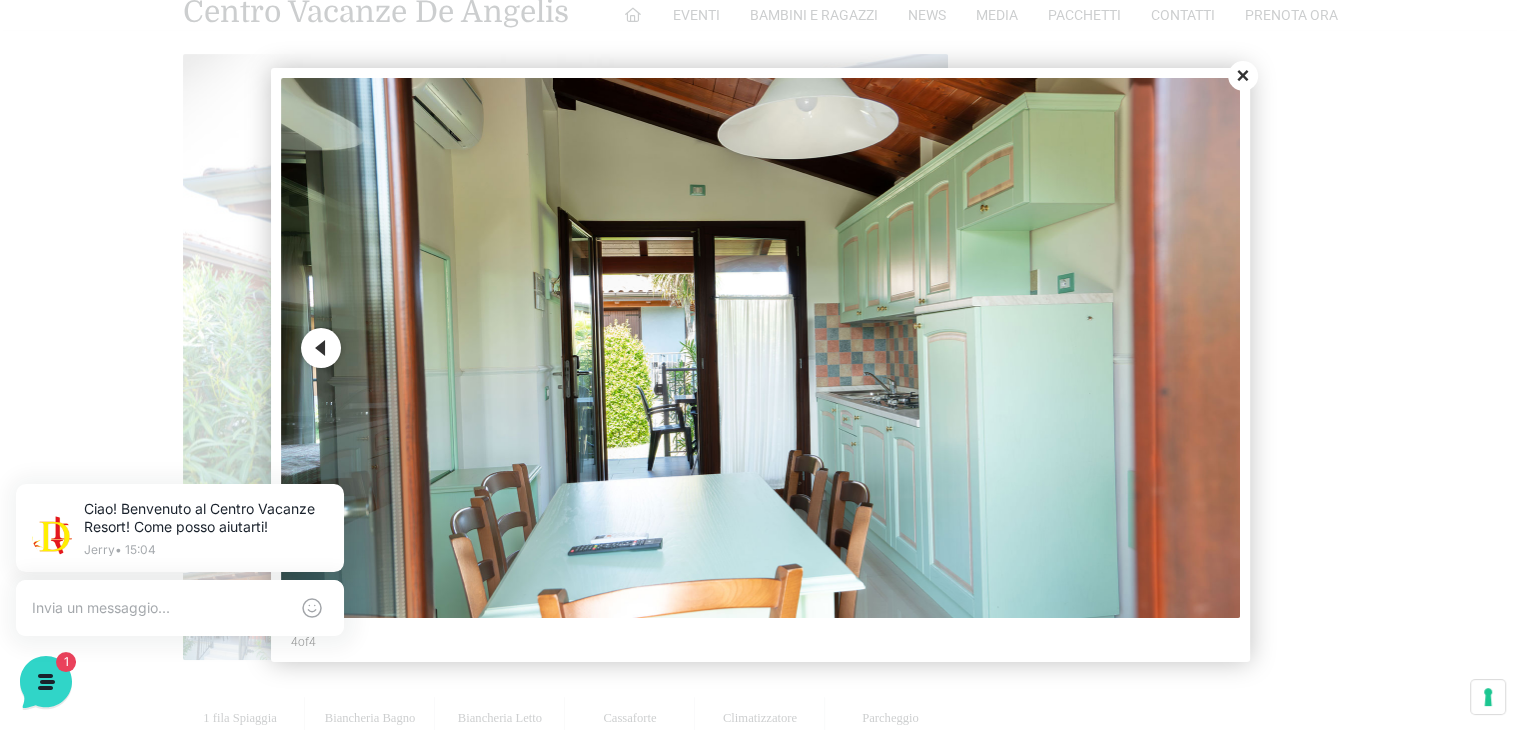 click on "Previous" at bounding box center (321, 348) 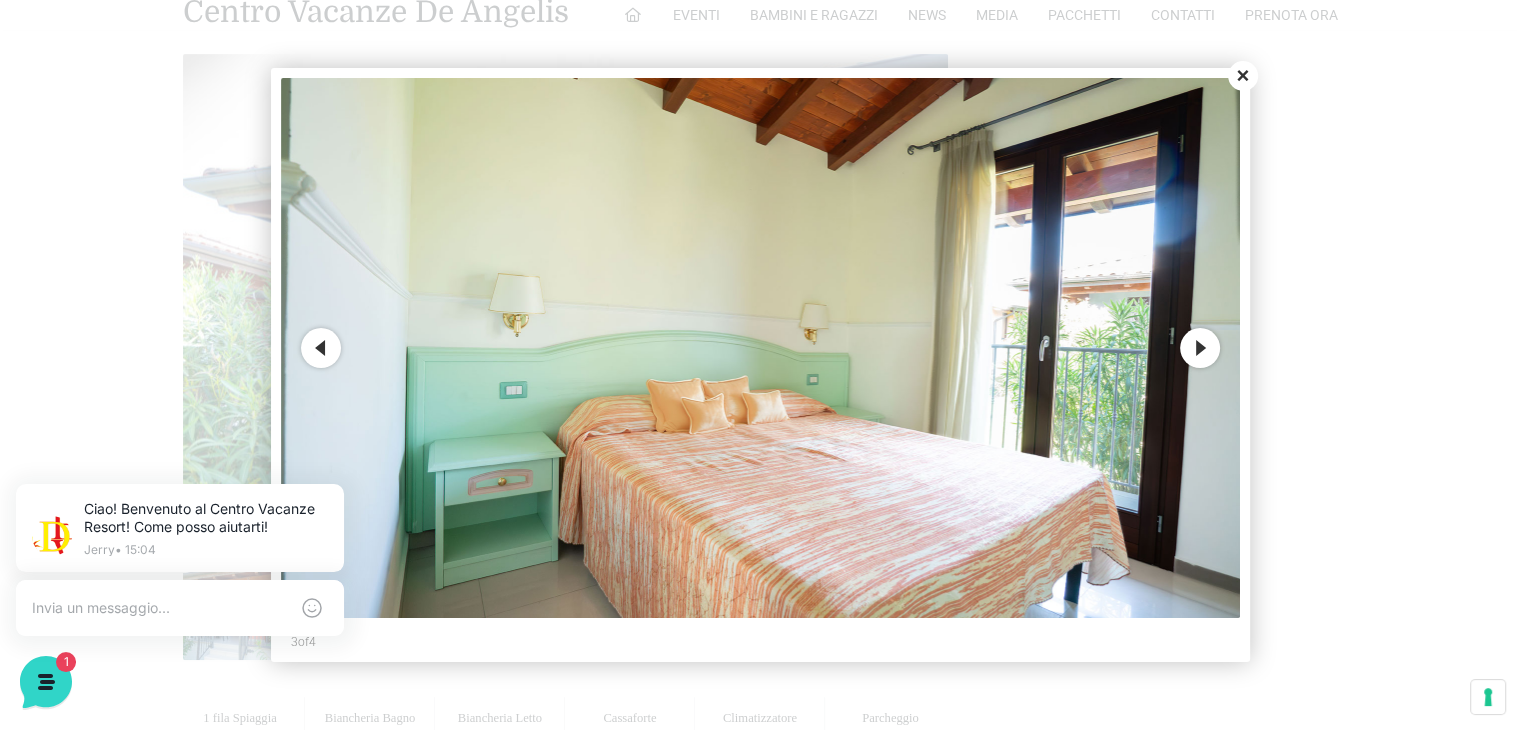 click on "Previous" at bounding box center (321, 348) 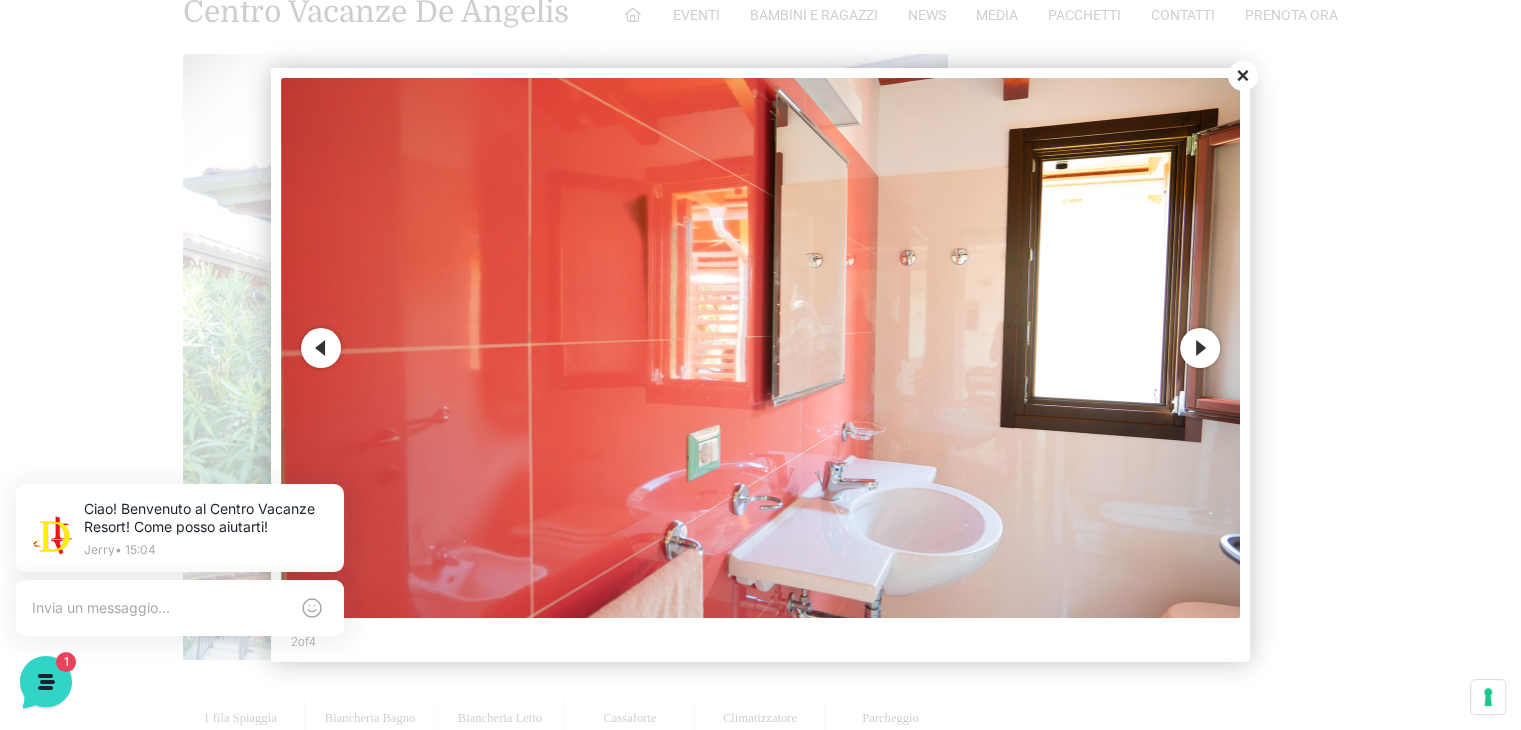 click on "Previous" at bounding box center [321, 348] 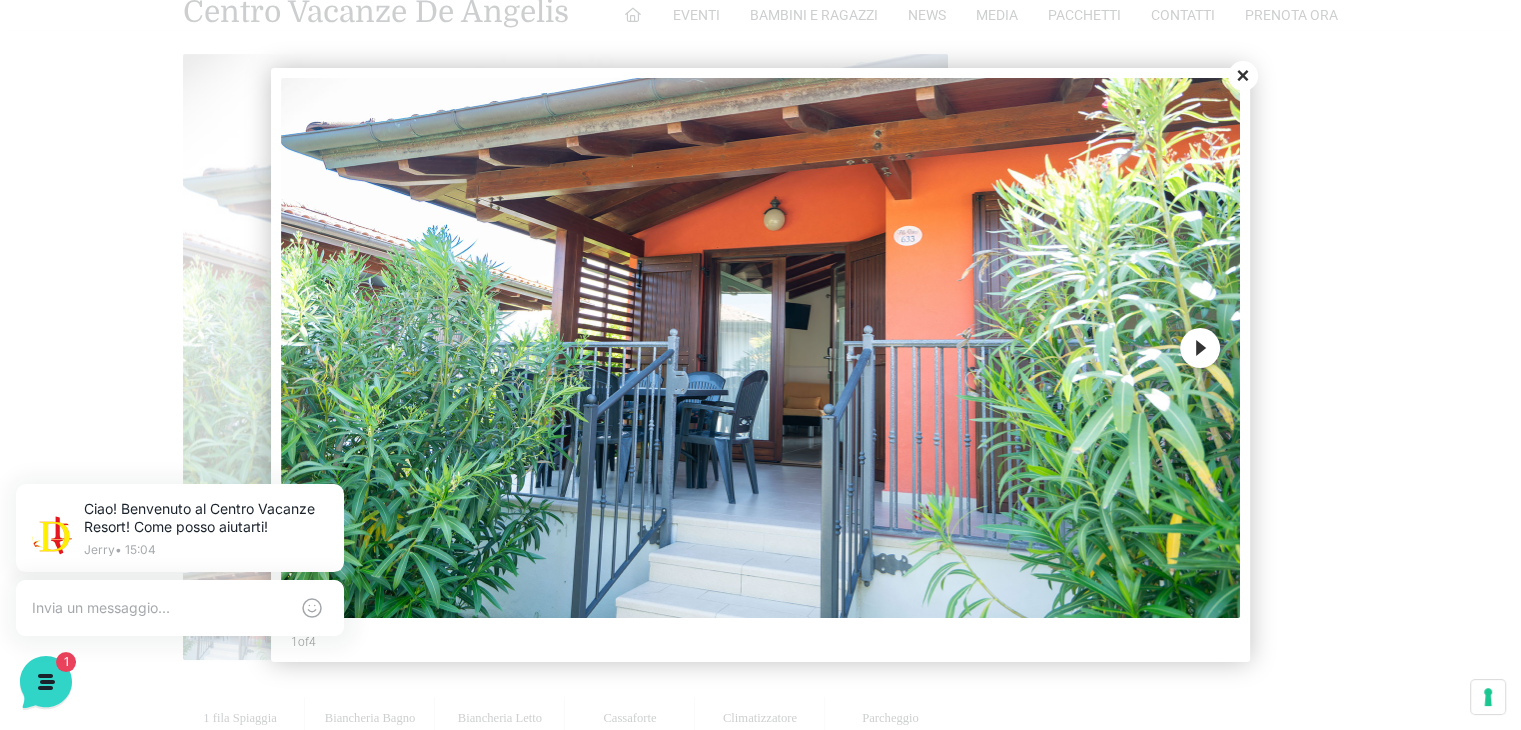 click at bounding box center [761, 348] 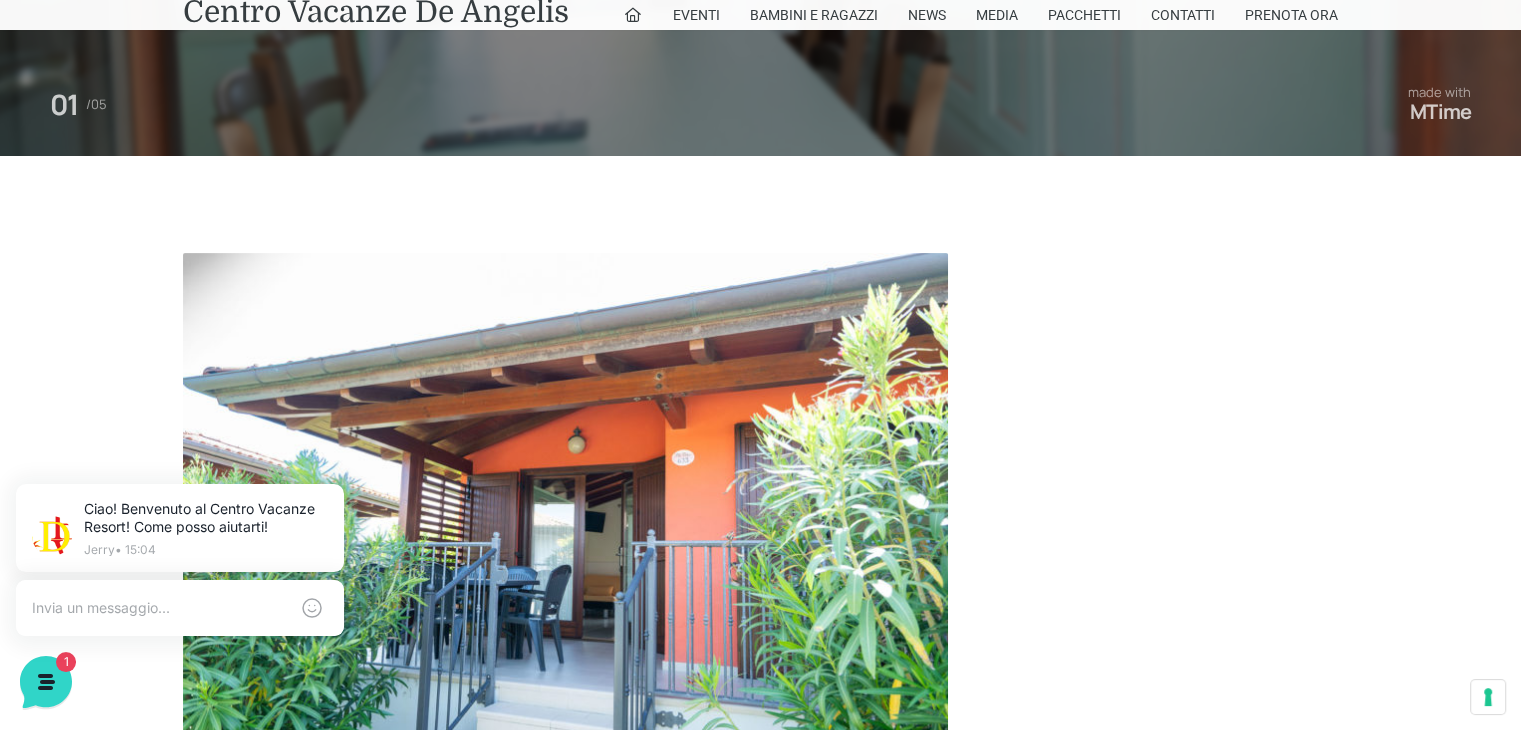 scroll, scrollTop: 0, scrollLeft: 0, axis: both 